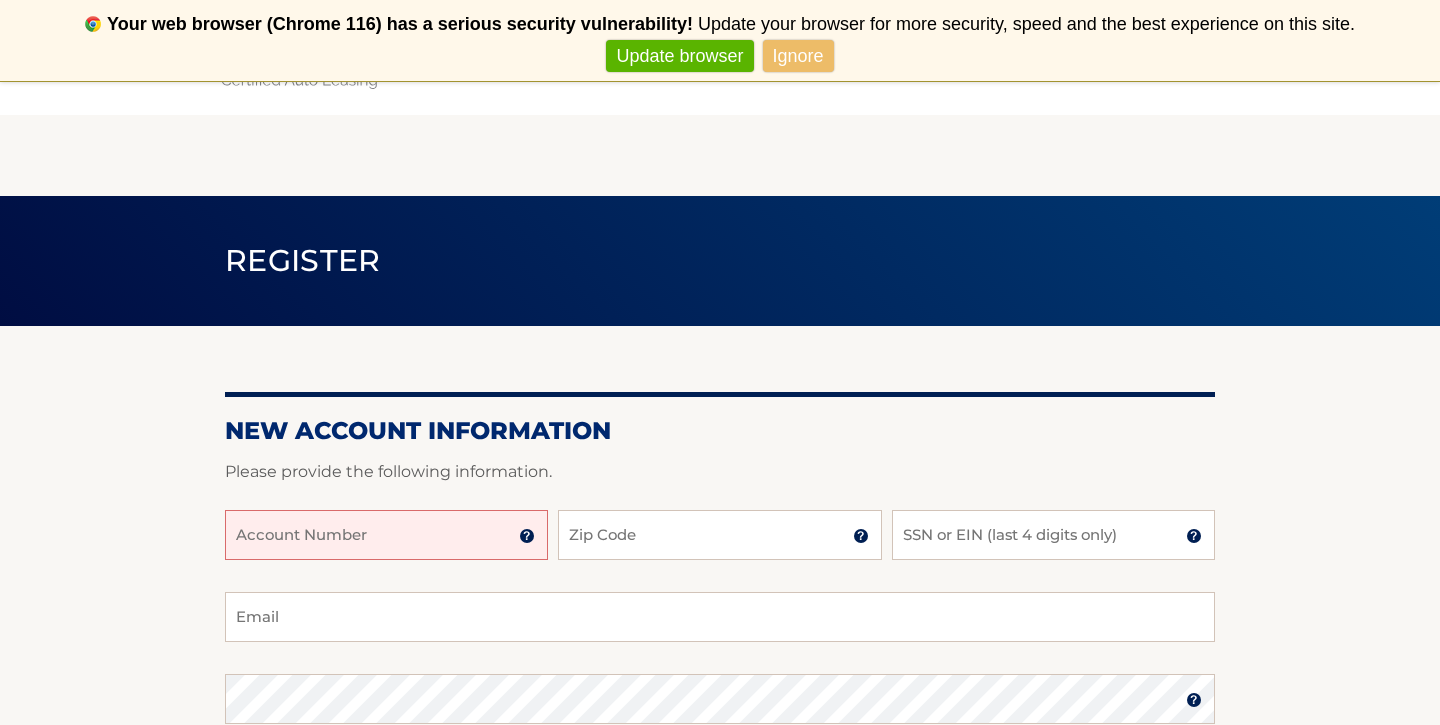 scroll, scrollTop: 0, scrollLeft: 0, axis: both 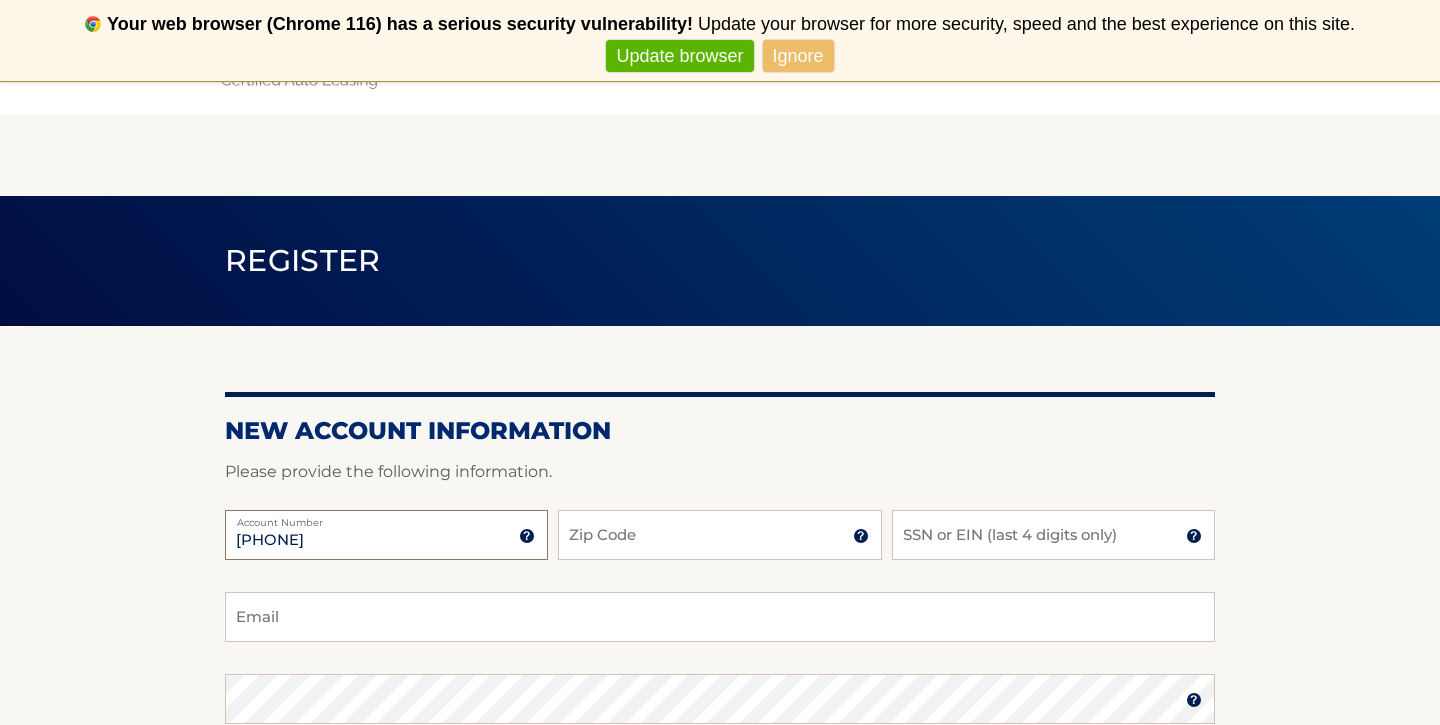 type on "44455962483" 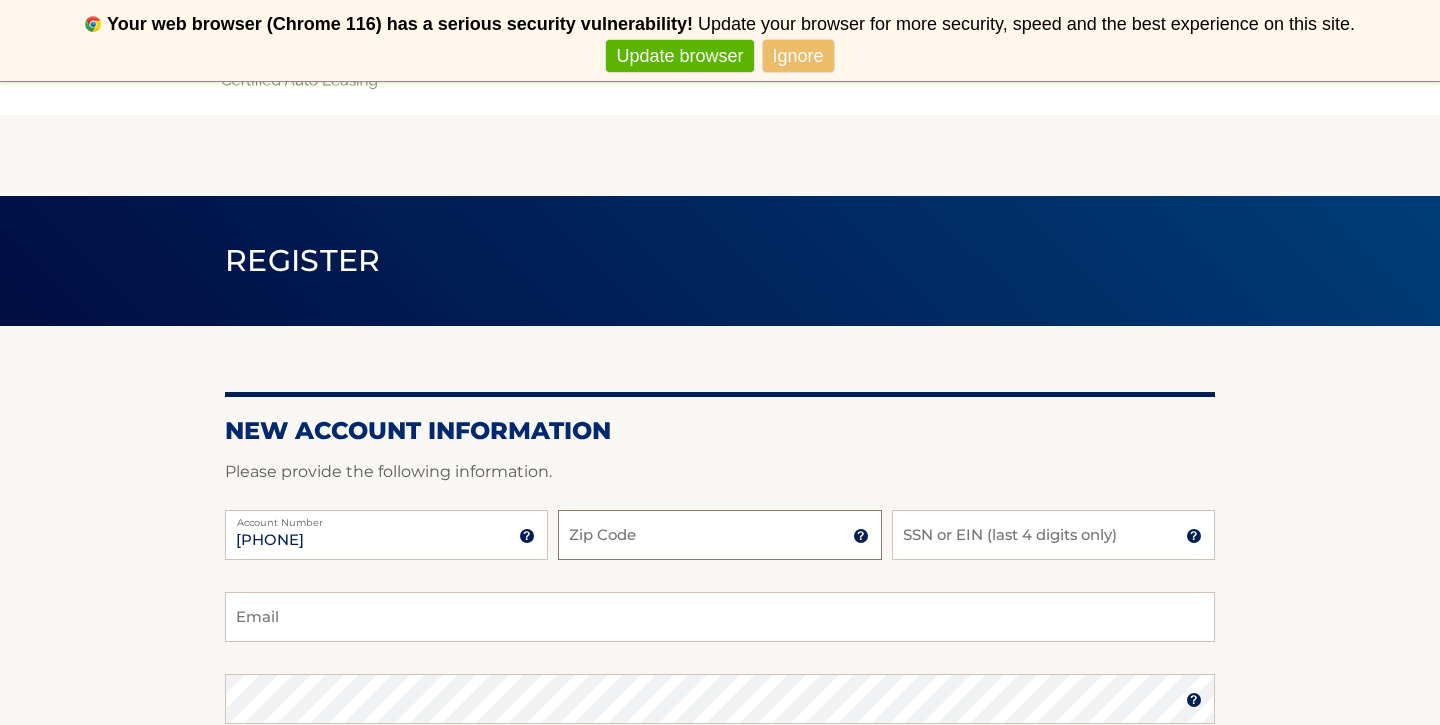 click on "Zip Code" at bounding box center [719, 535] 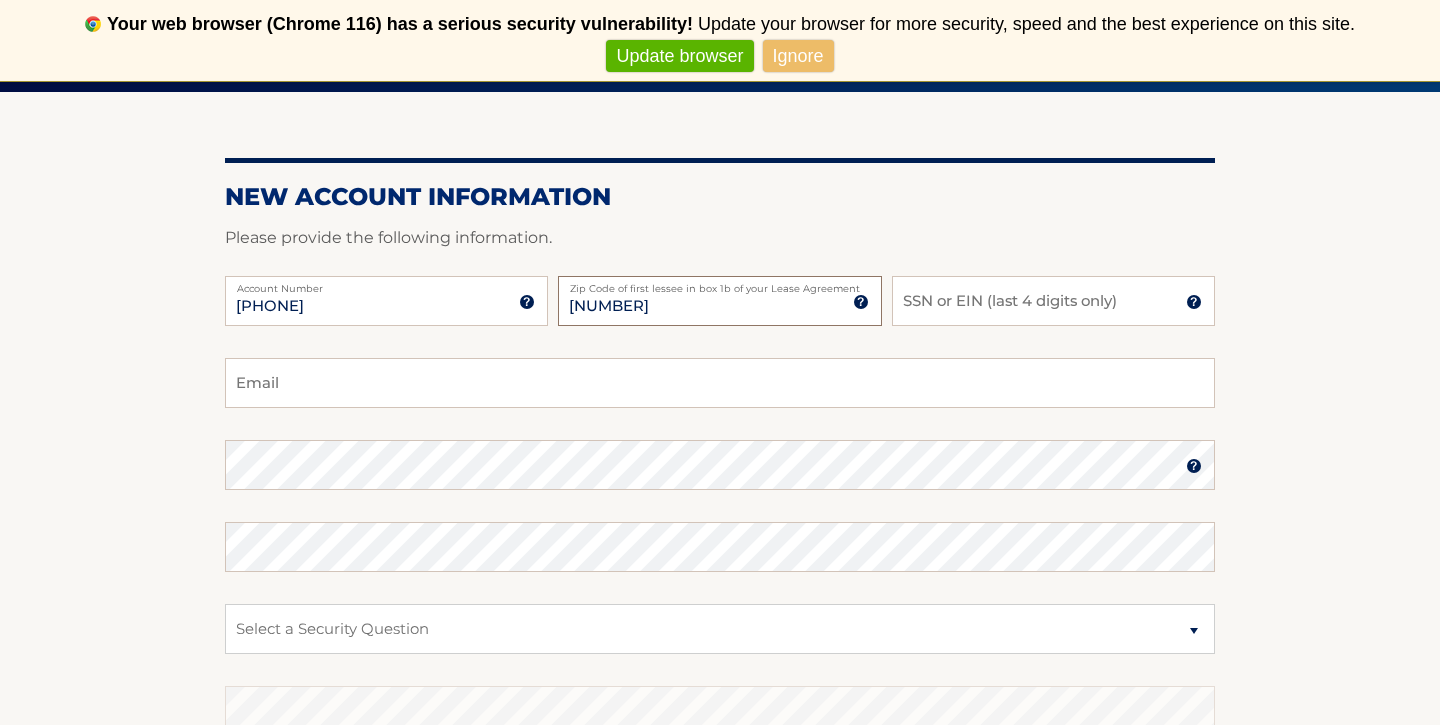 scroll, scrollTop: 238, scrollLeft: 0, axis: vertical 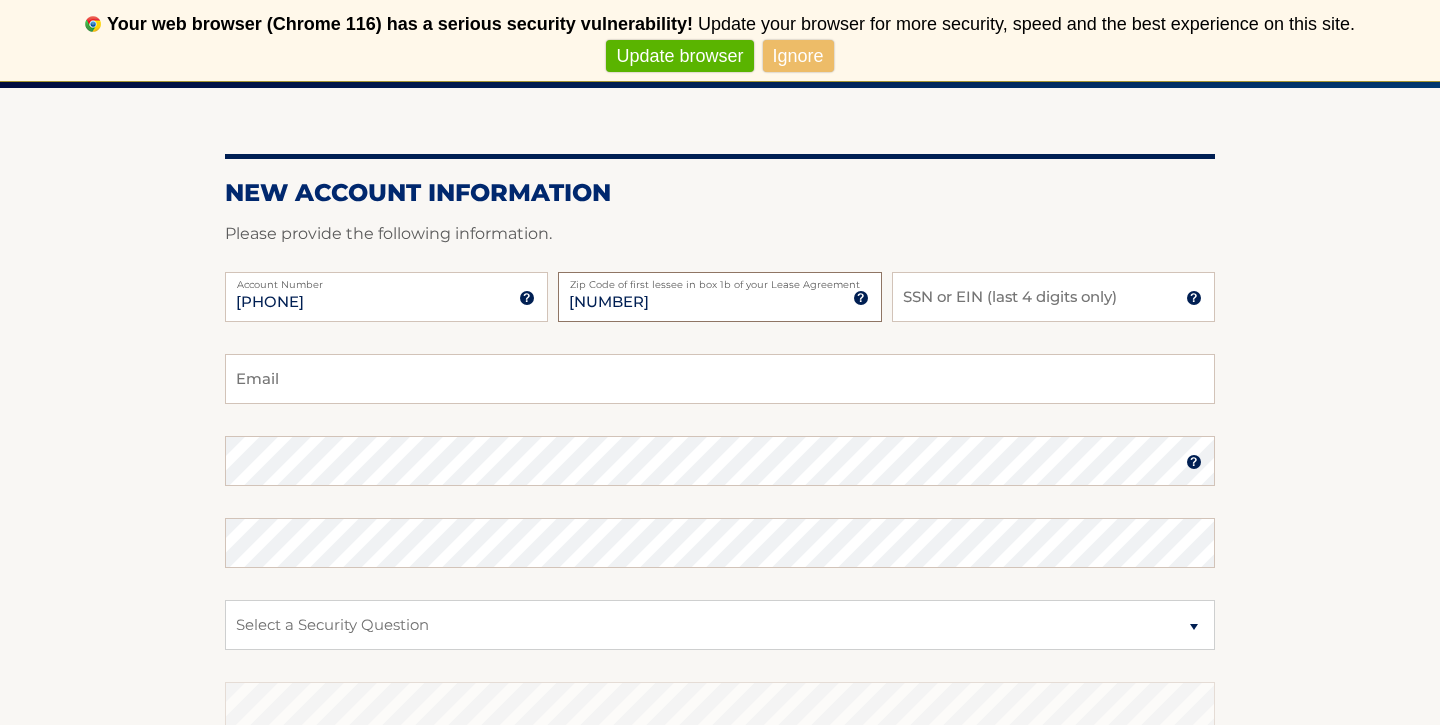 type on "10701" 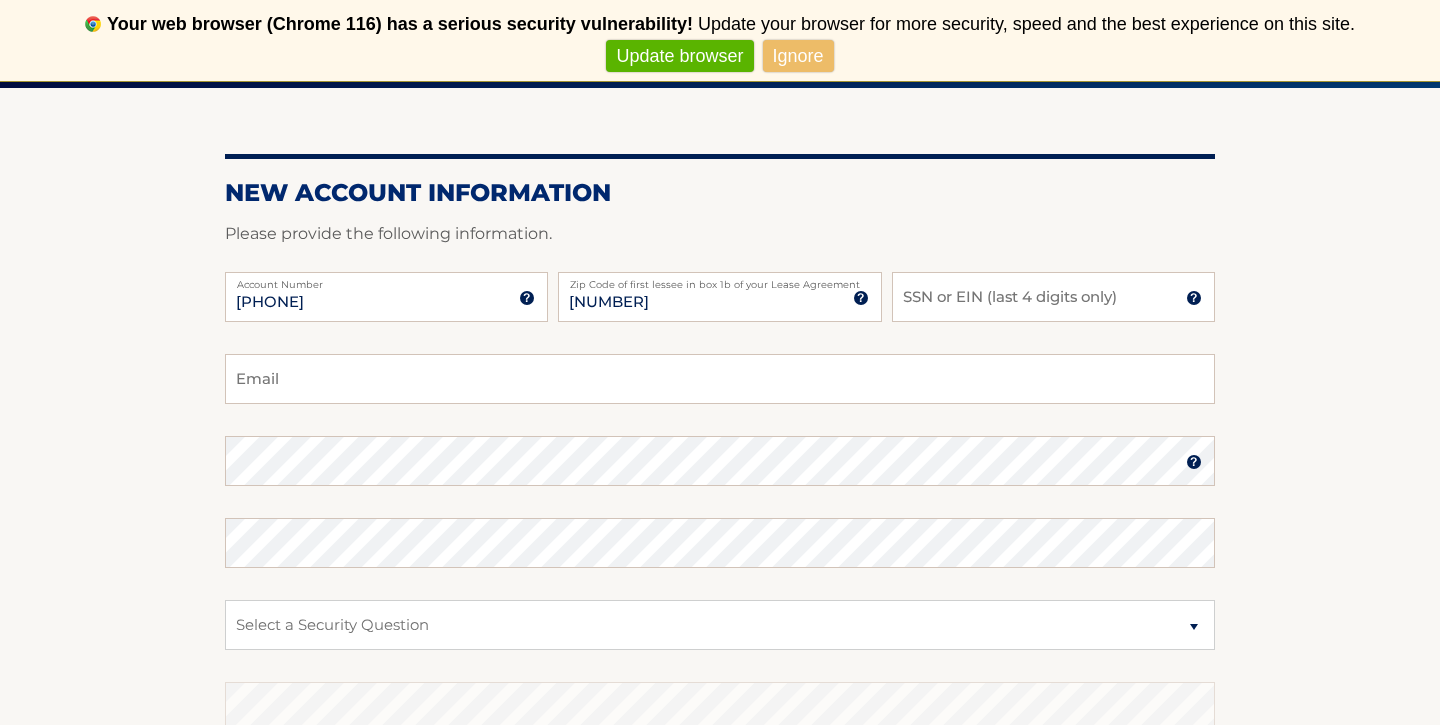click at bounding box center (1194, 298) 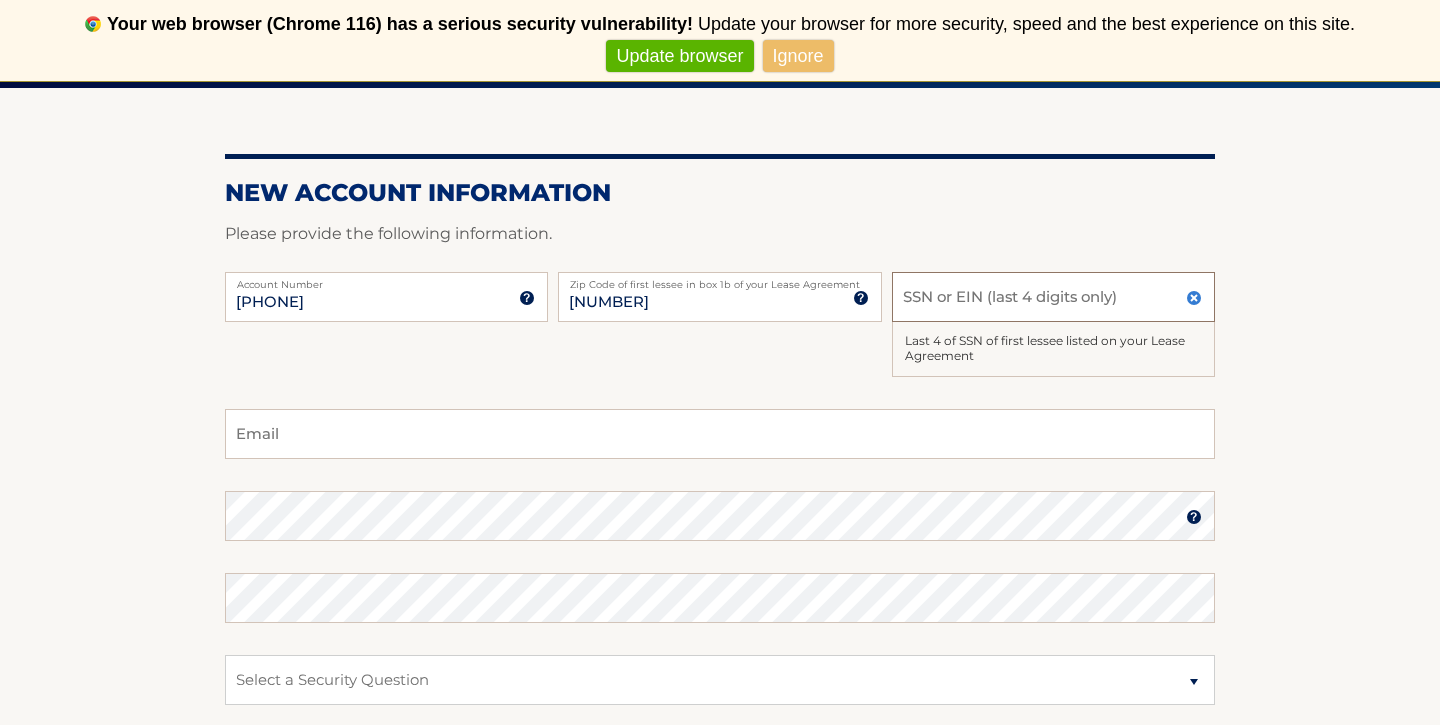 click on "SSN or EIN (last 4 digits only)" at bounding box center [1053, 297] 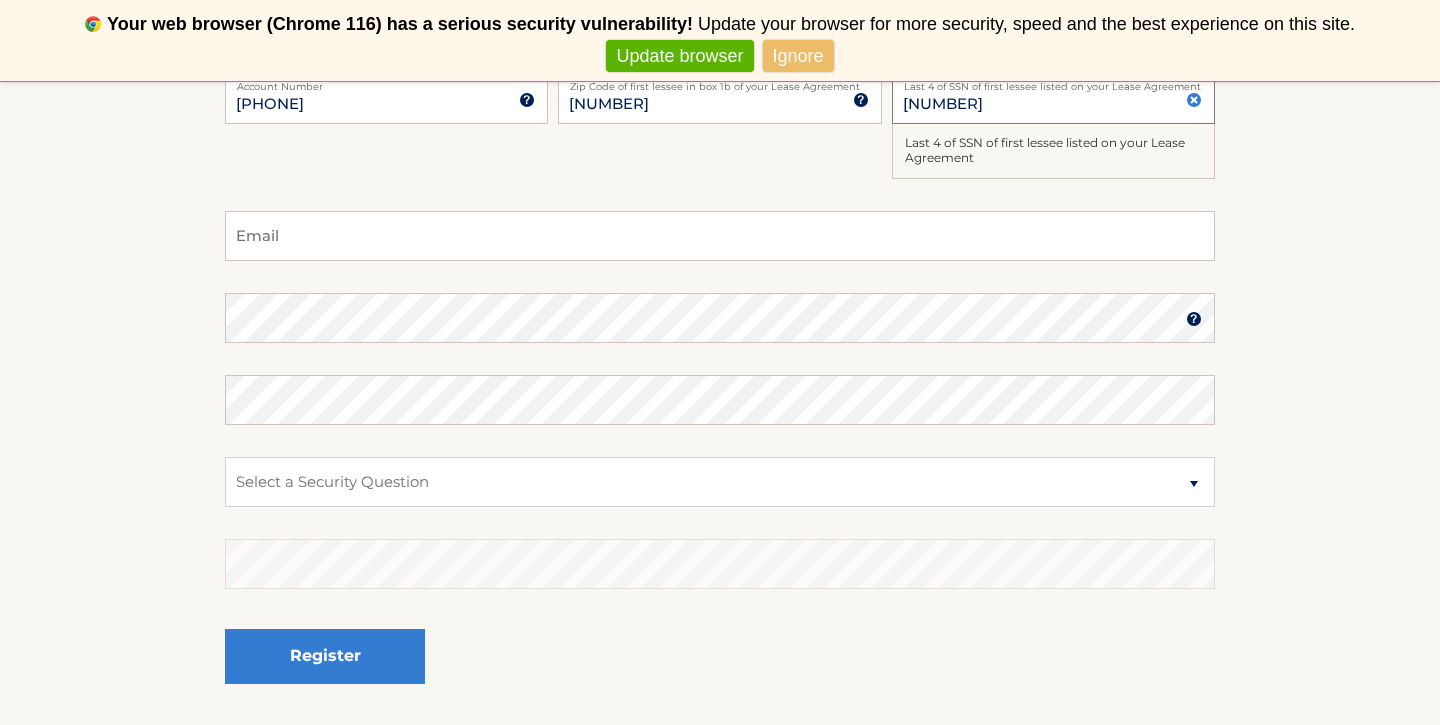 scroll, scrollTop: 422, scrollLeft: 0, axis: vertical 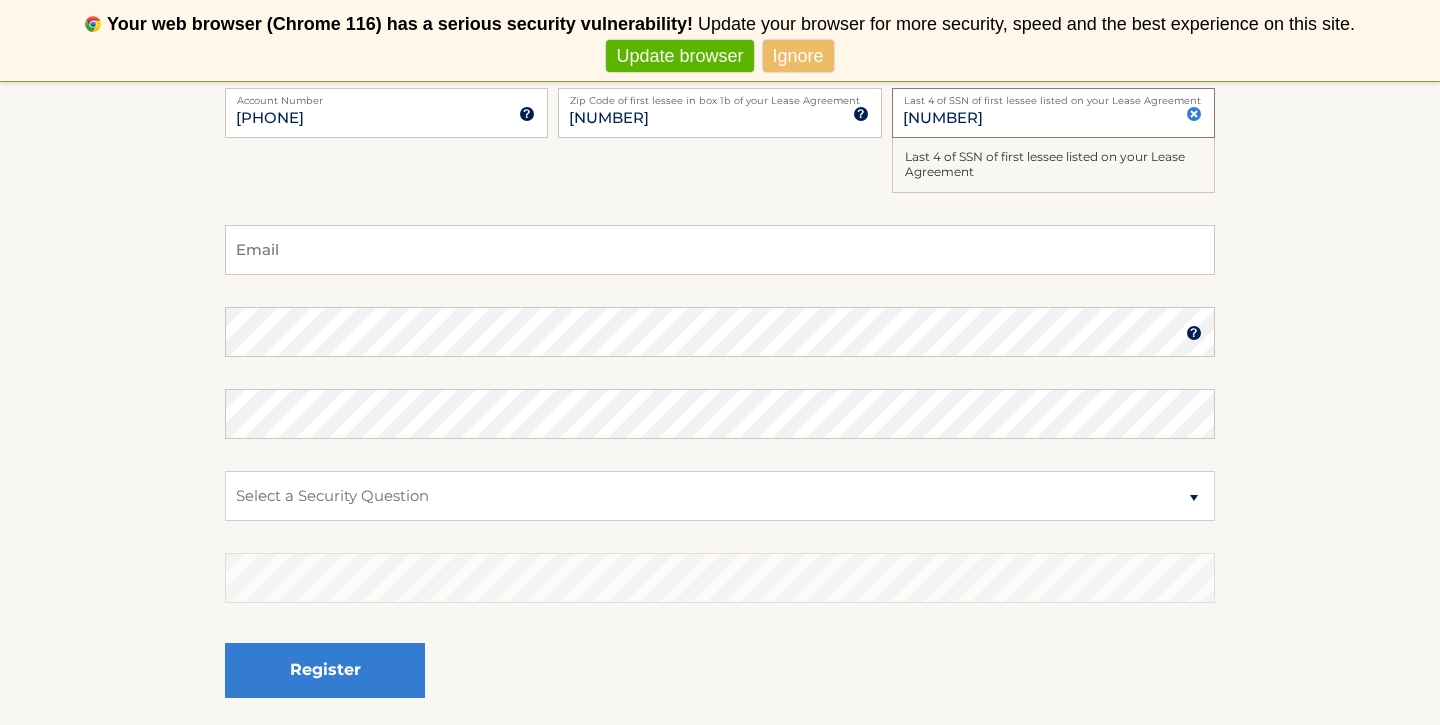 type on "7161" 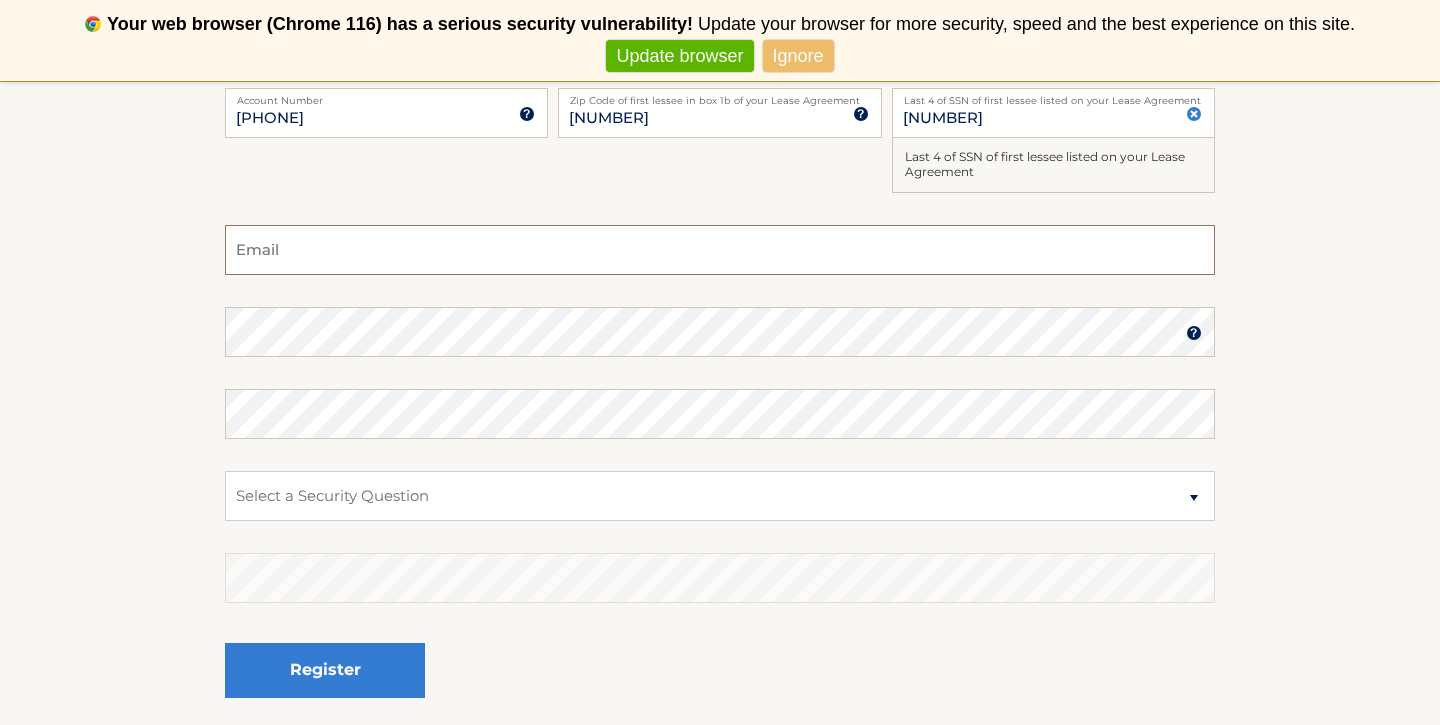 click on "Email" at bounding box center (720, 250) 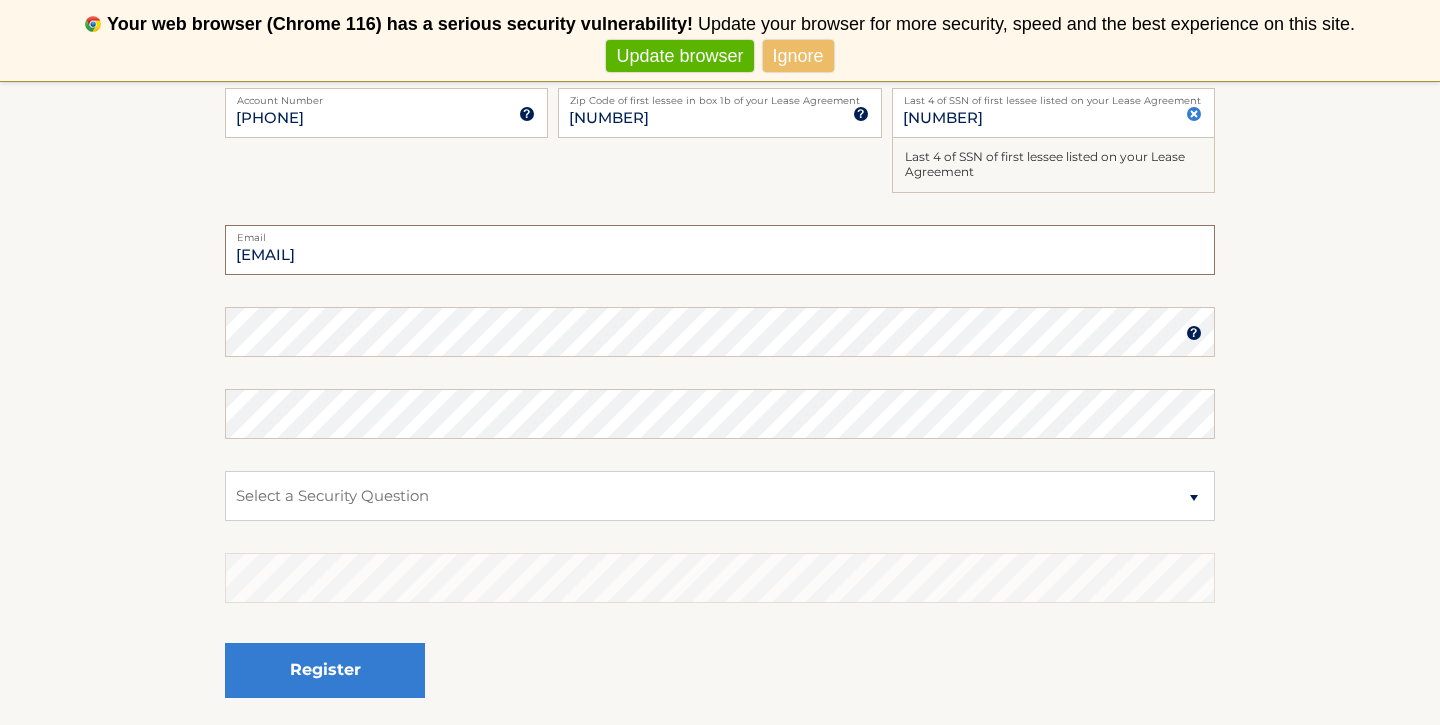 type on "joanafloresaguilar@gmail.com" 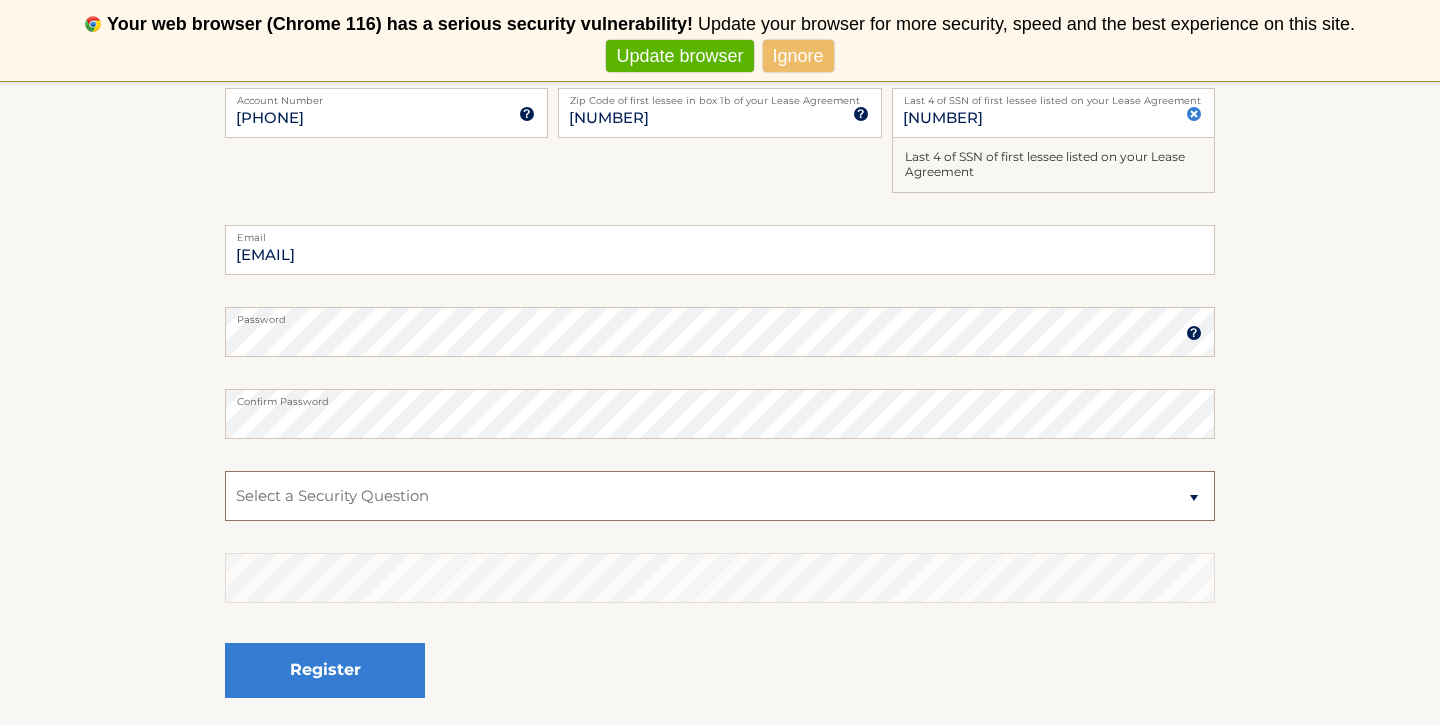 click on "Select a Security Question
What was the name of your elementary school?
What is your mother’s maiden name?
What street did you live on in the third grade?
In what city or town was your first job?
What was your childhood phone number including area code? (e.g., 000-000-0000)" at bounding box center [720, 496] 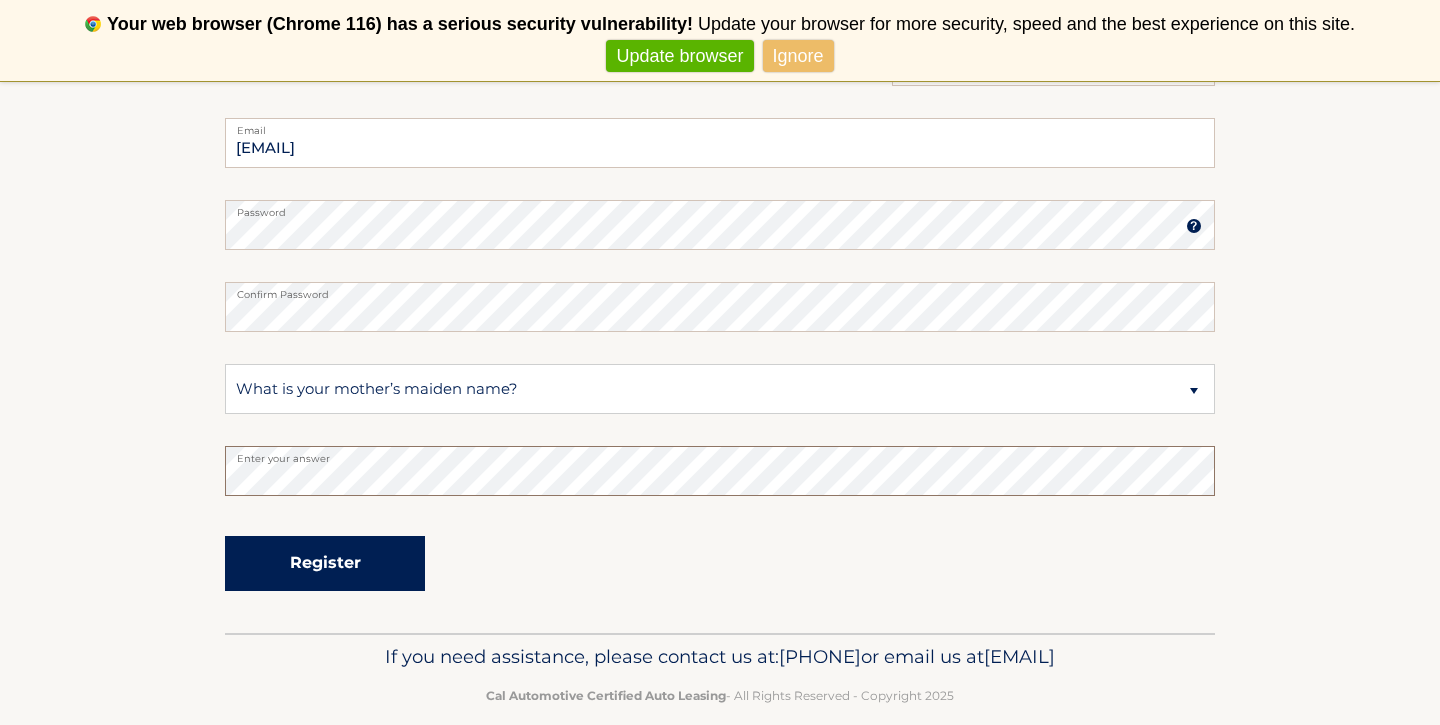 scroll, scrollTop: 540, scrollLeft: 0, axis: vertical 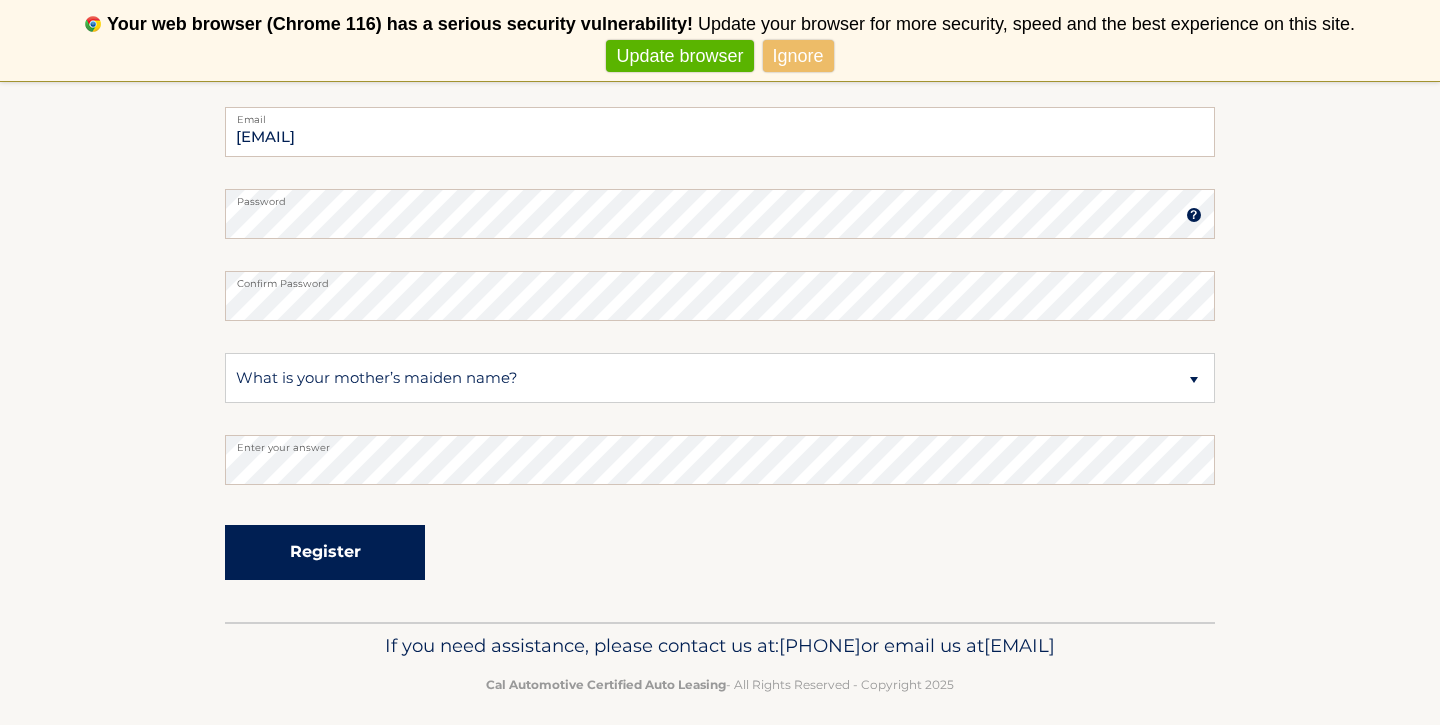 click on "Register" at bounding box center (325, 552) 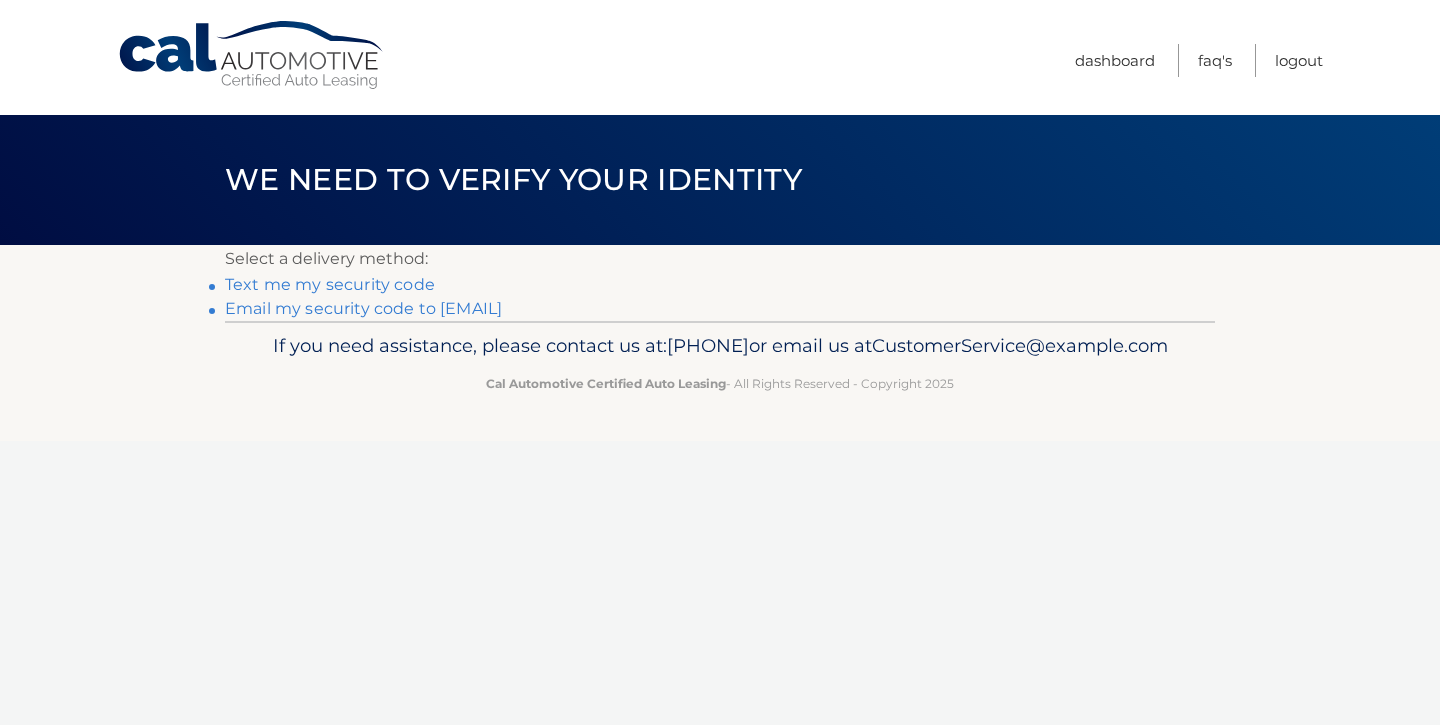 scroll, scrollTop: 0, scrollLeft: 0, axis: both 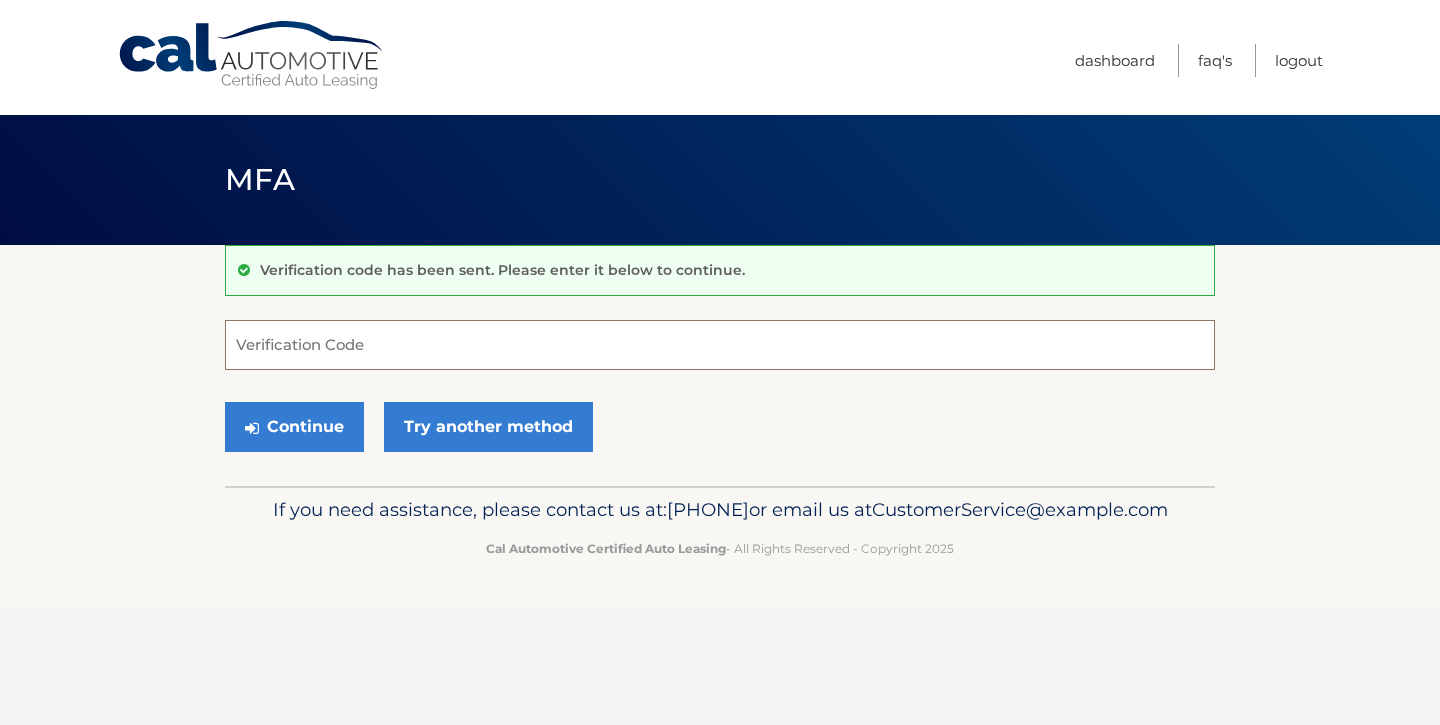 click on "Verification Code" at bounding box center (720, 345) 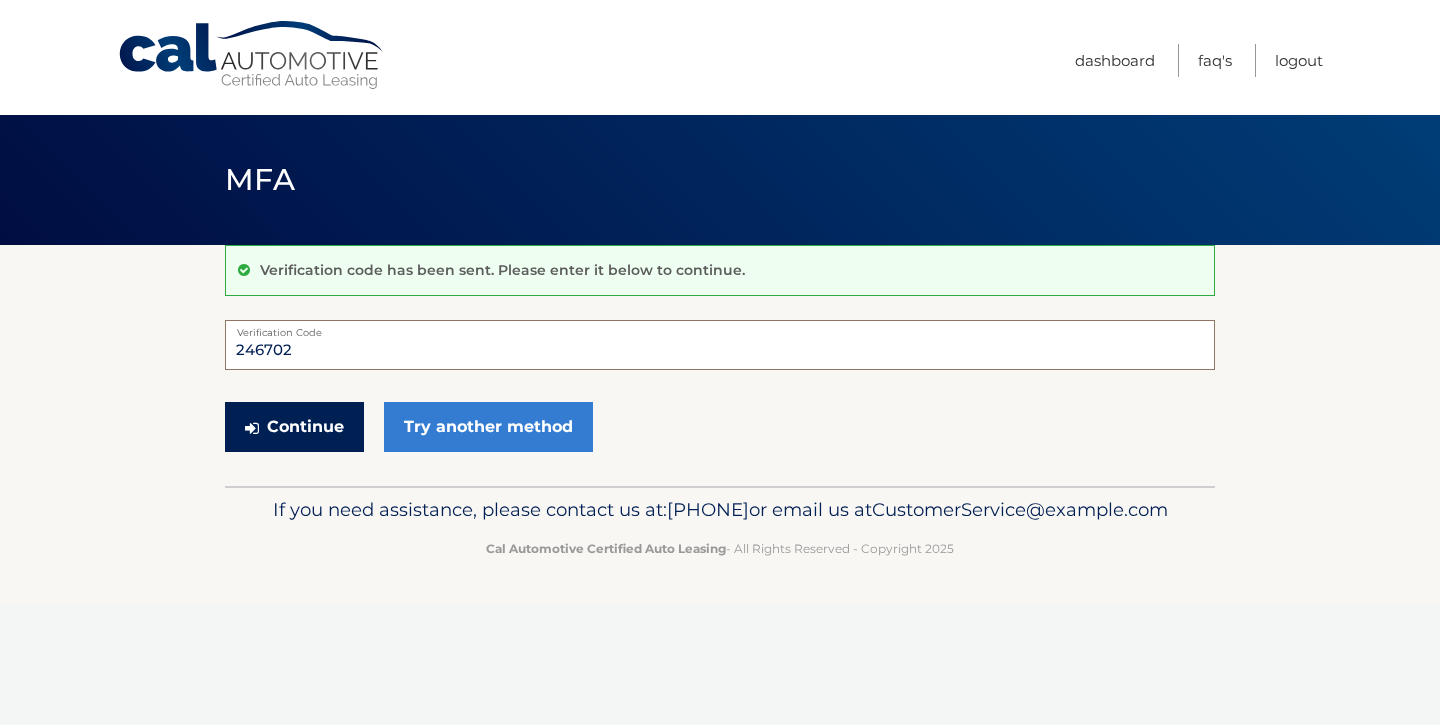 type on "246702" 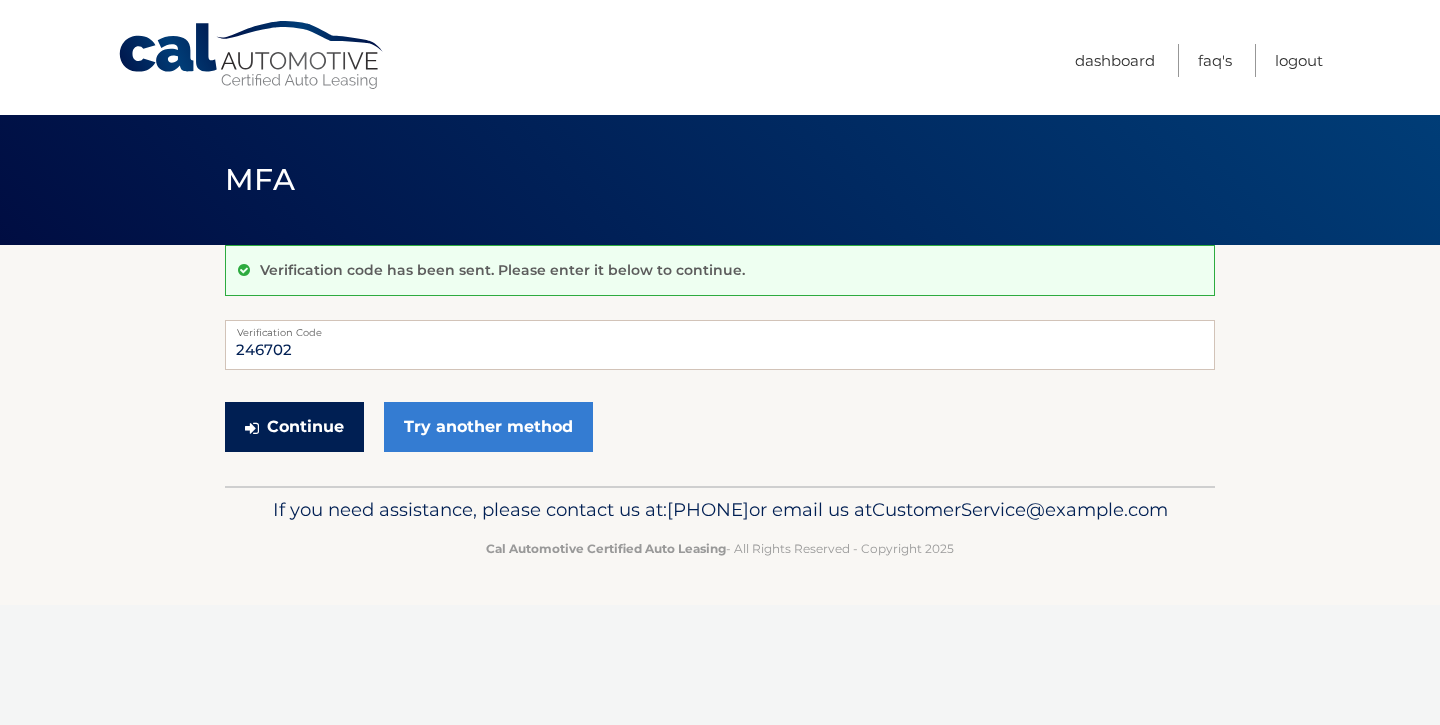 click on "Continue" at bounding box center (294, 427) 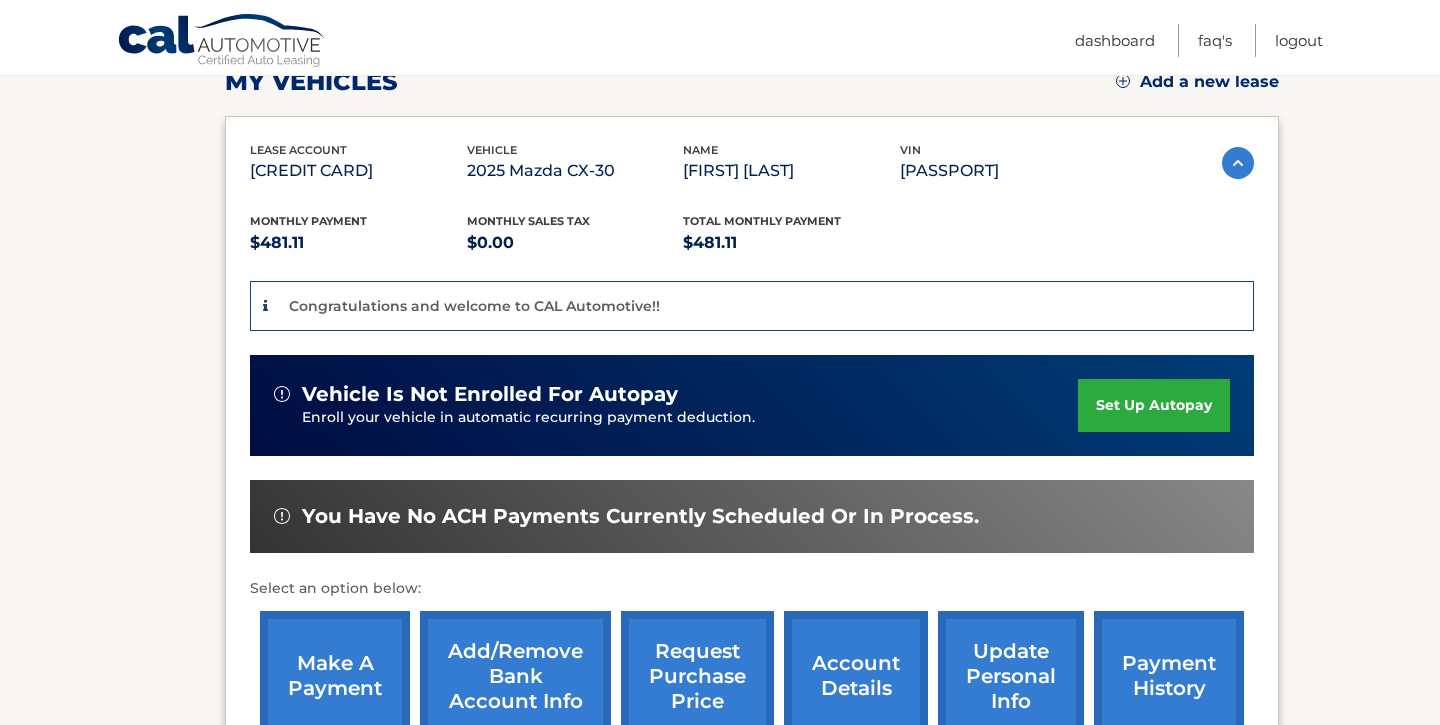 scroll, scrollTop: 308, scrollLeft: 0, axis: vertical 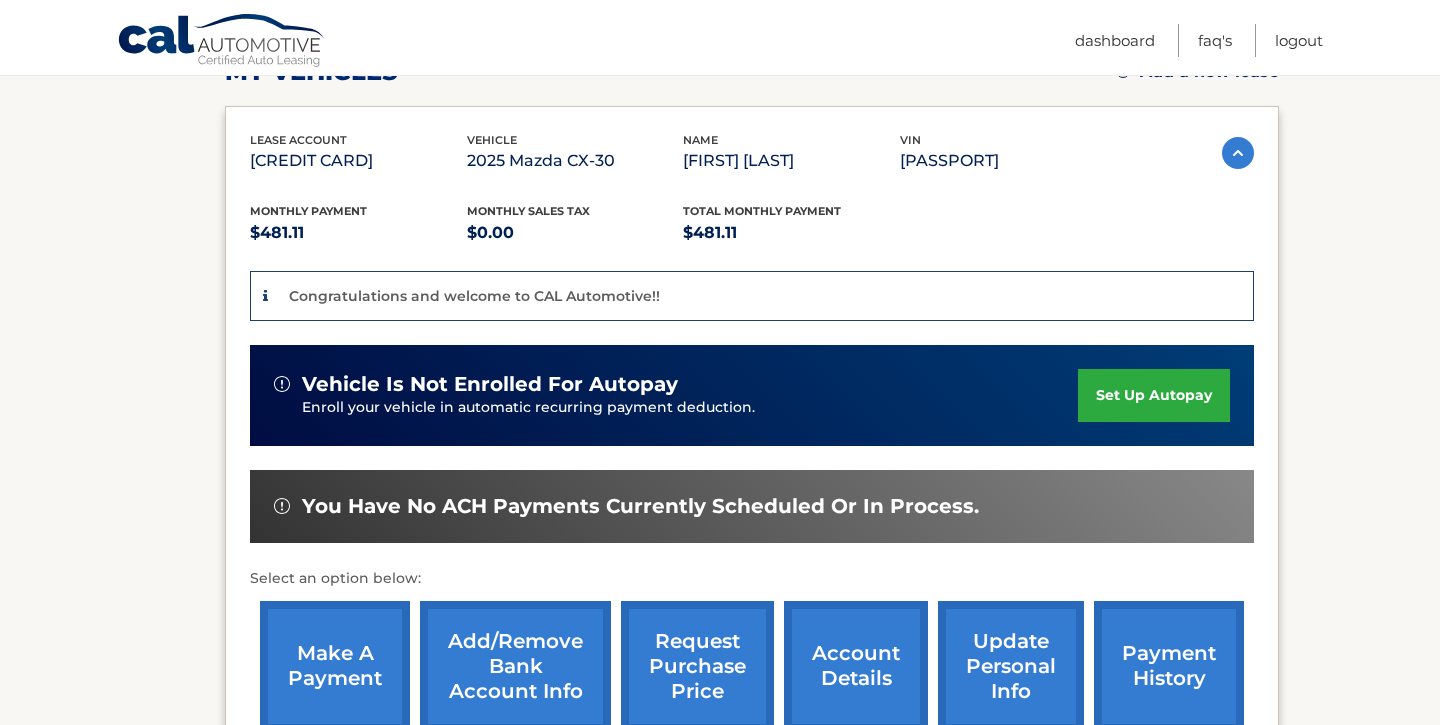 click on "set up autopay" at bounding box center (1154, 395) 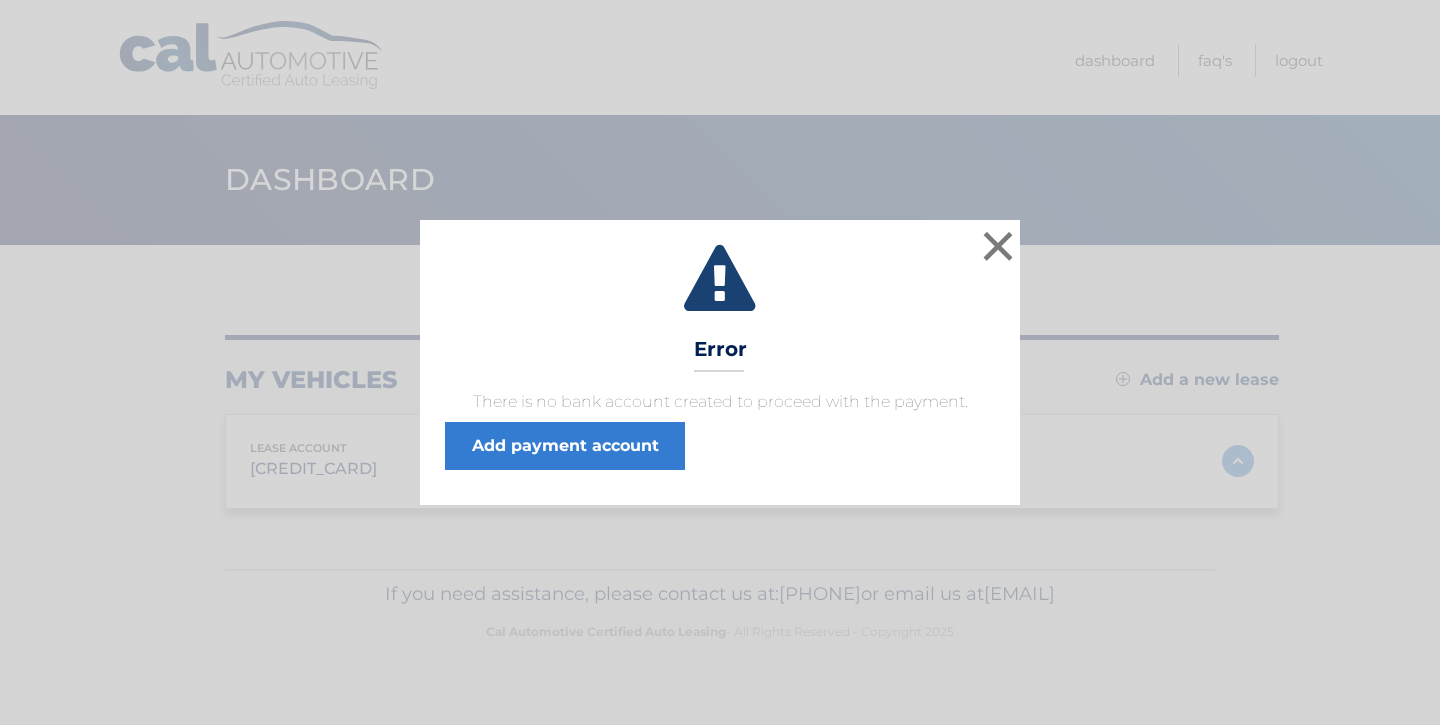 scroll, scrollTop: 0, scrollLeft: 0, axis: both 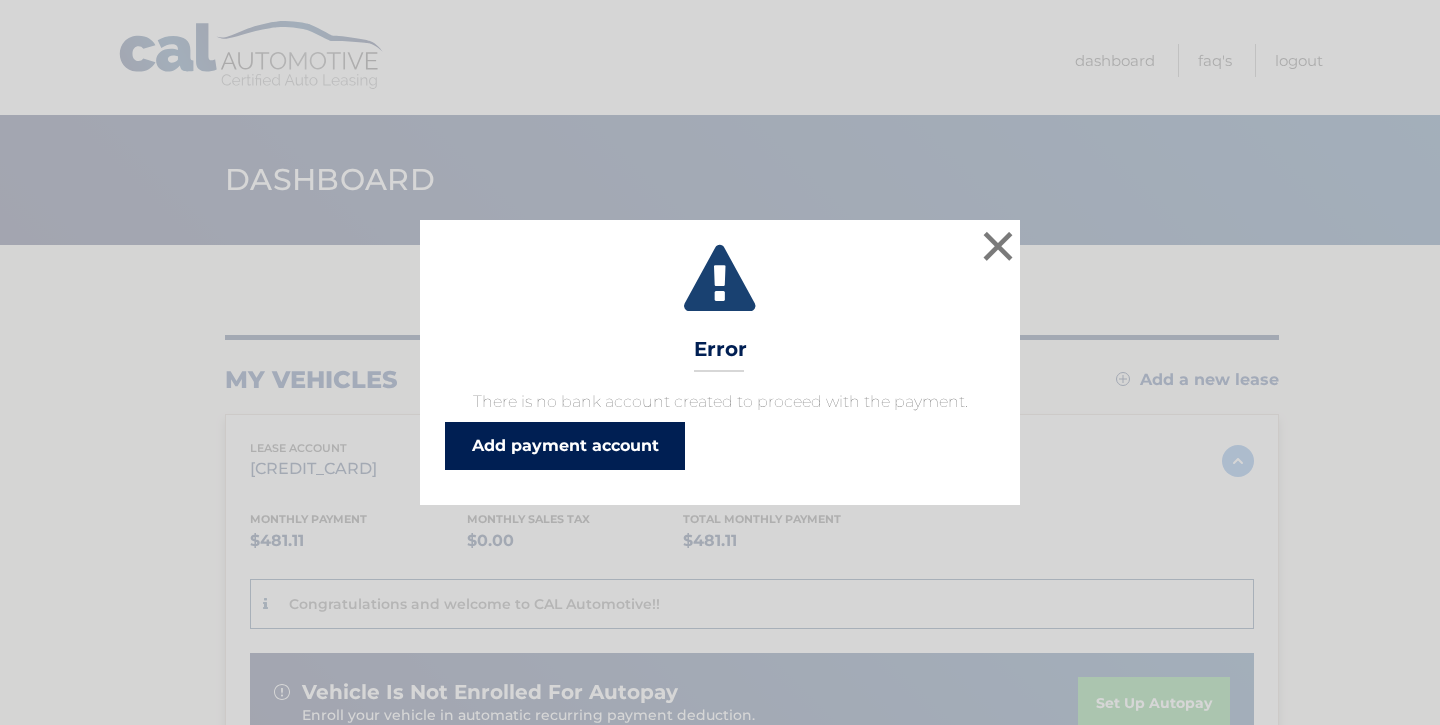 click on "Add payment account" at bounding box center (565, 446) 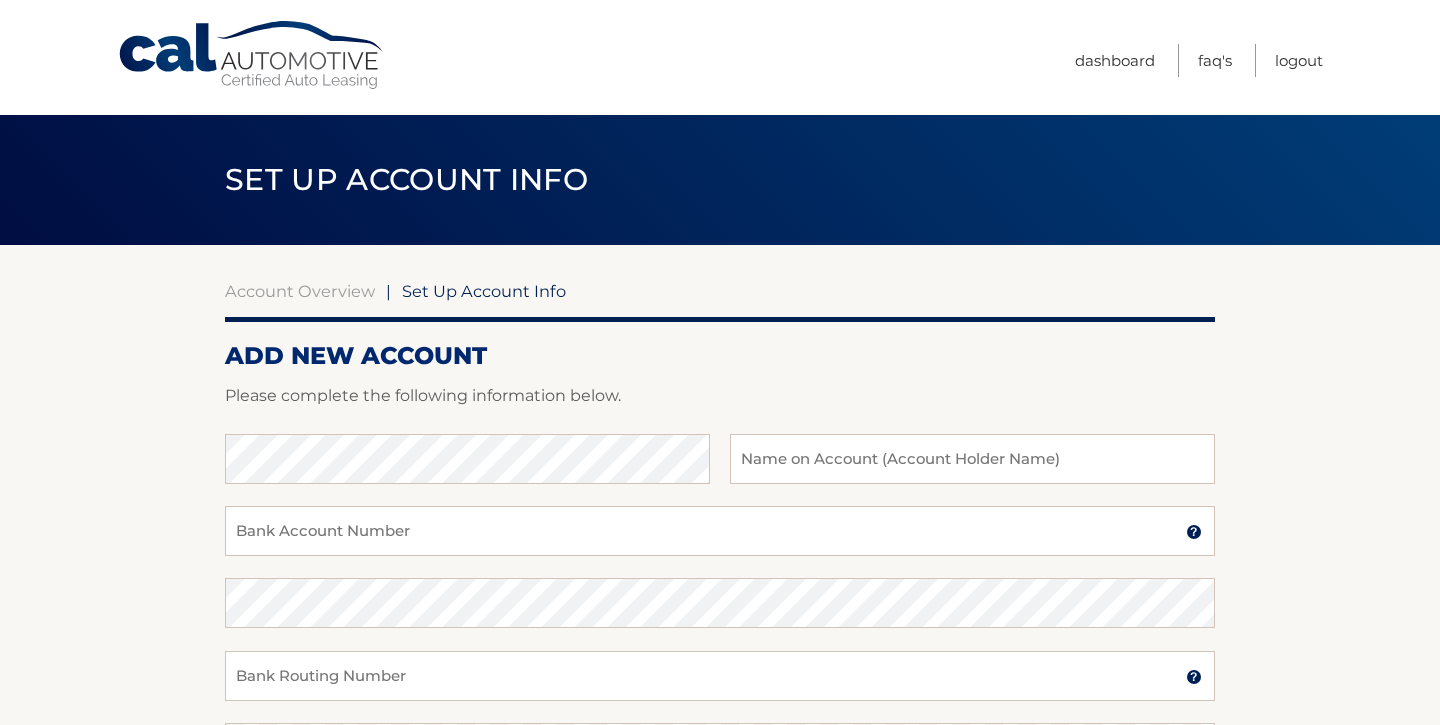 scroll, scrollTop: 0, scrollLeft: 0, axis: both 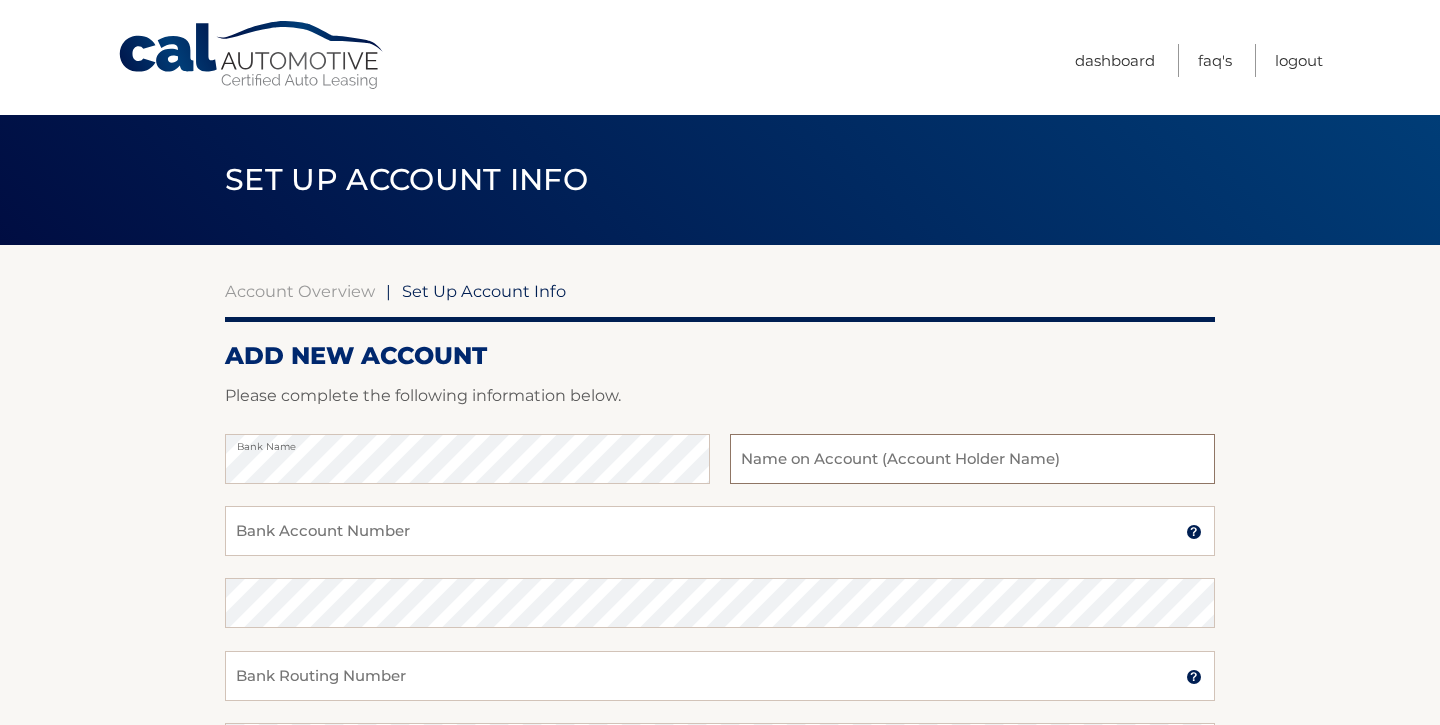 click at bounding box center [972, 459] 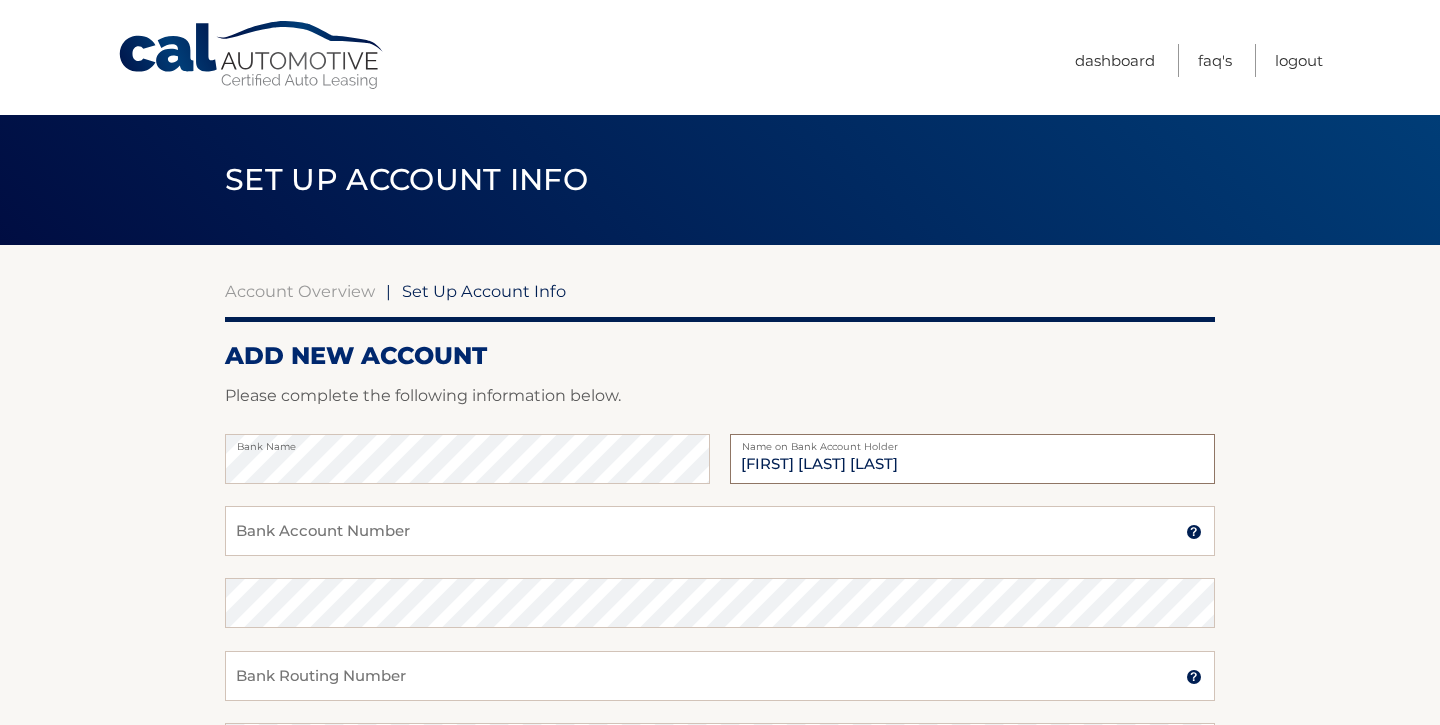 type on "JOANA FLORES AGUILAR" 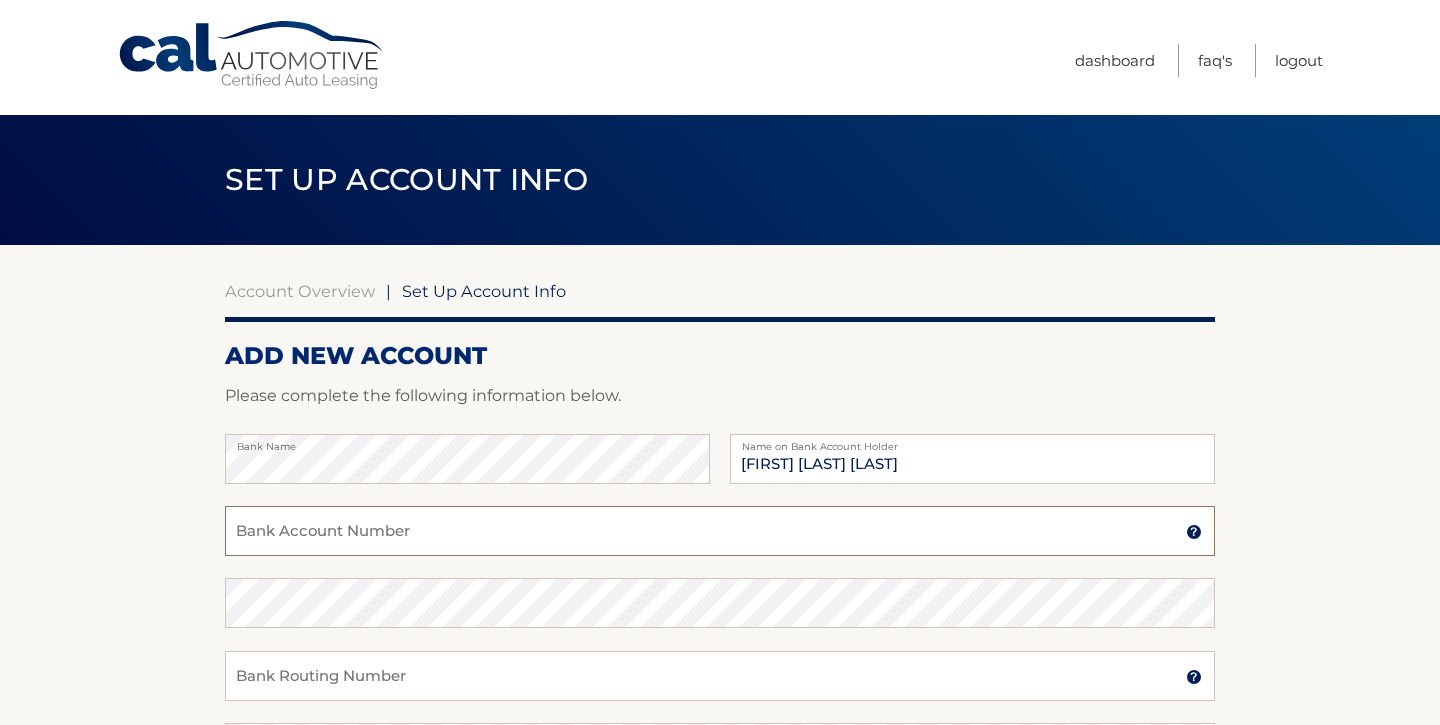 click on "Bank Account Number" at bounding box center (720, 531) 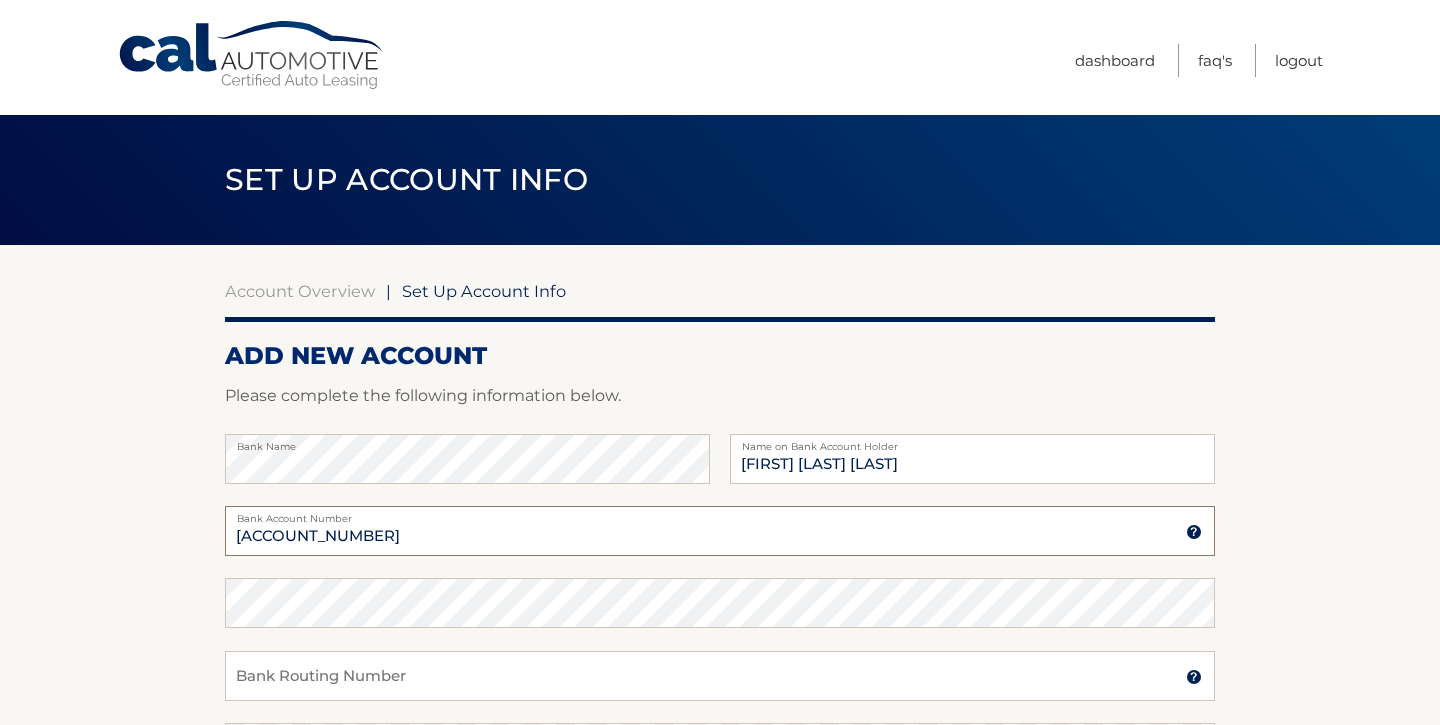type on "4400666838856868" 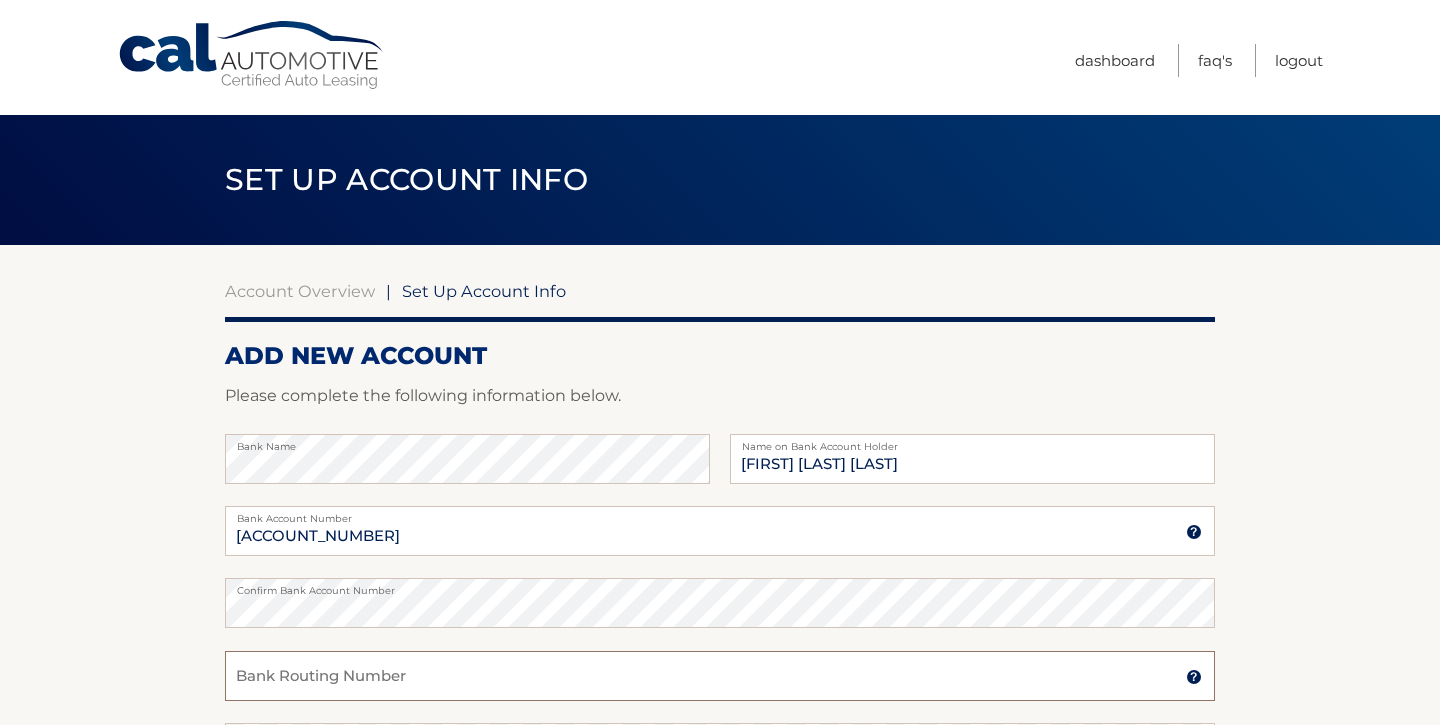 click on "Bank Routing Number" at bounding box center (720, 676) 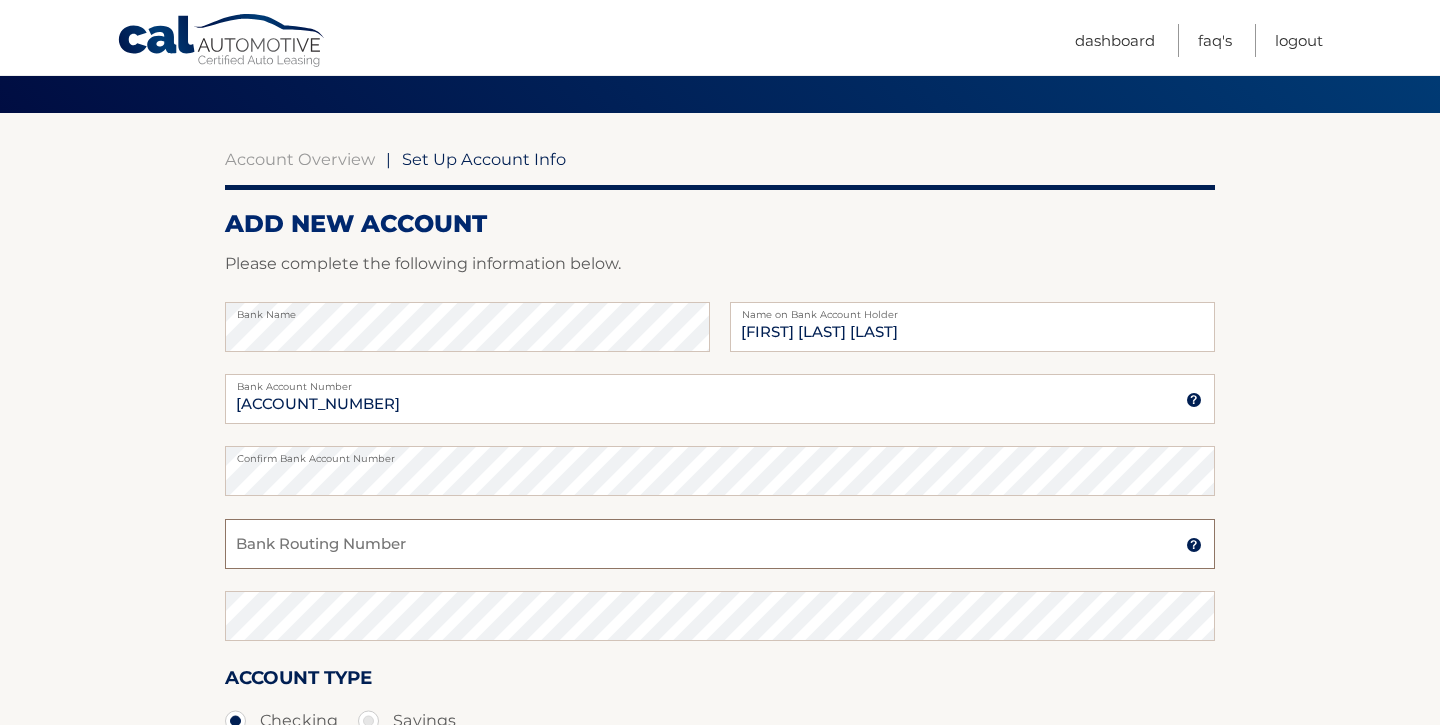 scroll, scrollTop: 161, scrollLeft: 0, axis: vertical 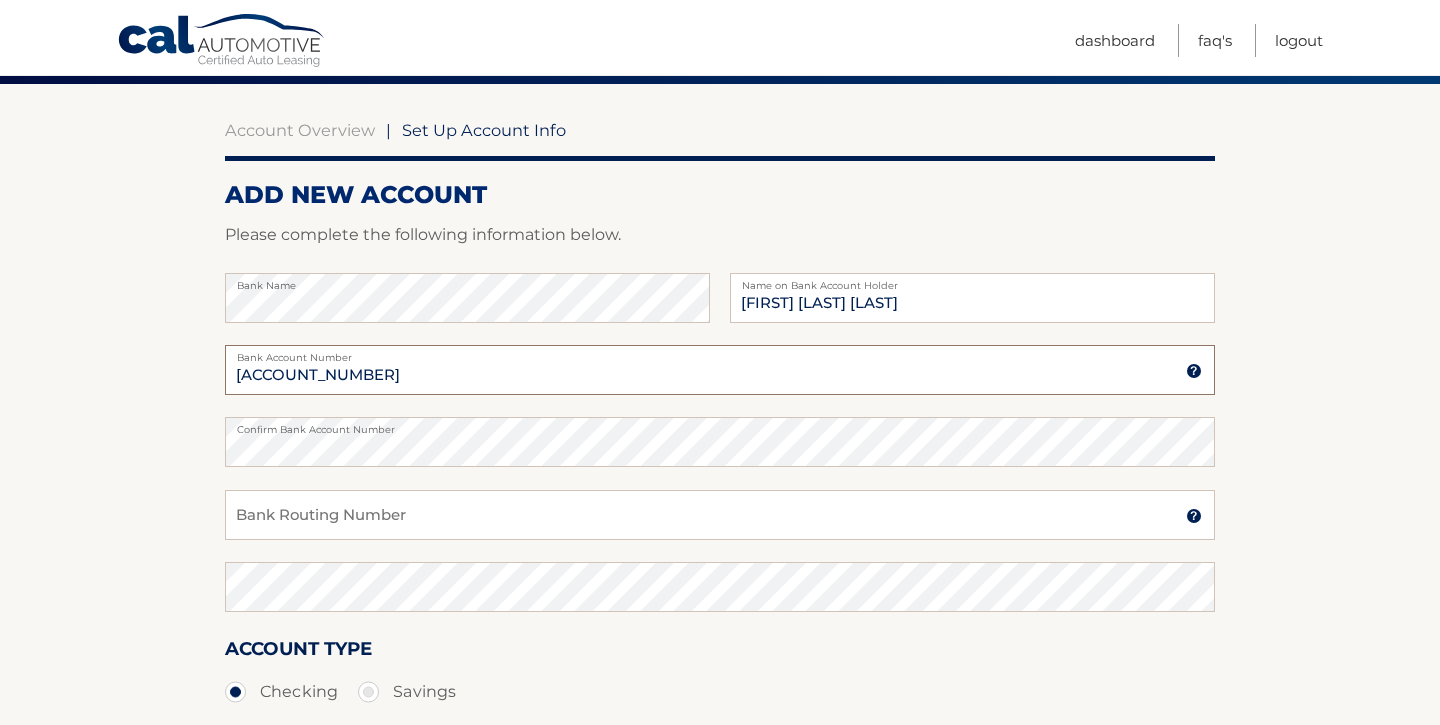 drag, startPoint x: 396, startPoint y: 378, endPoint x: 185, endPoint y: 376, distance: 211.00948 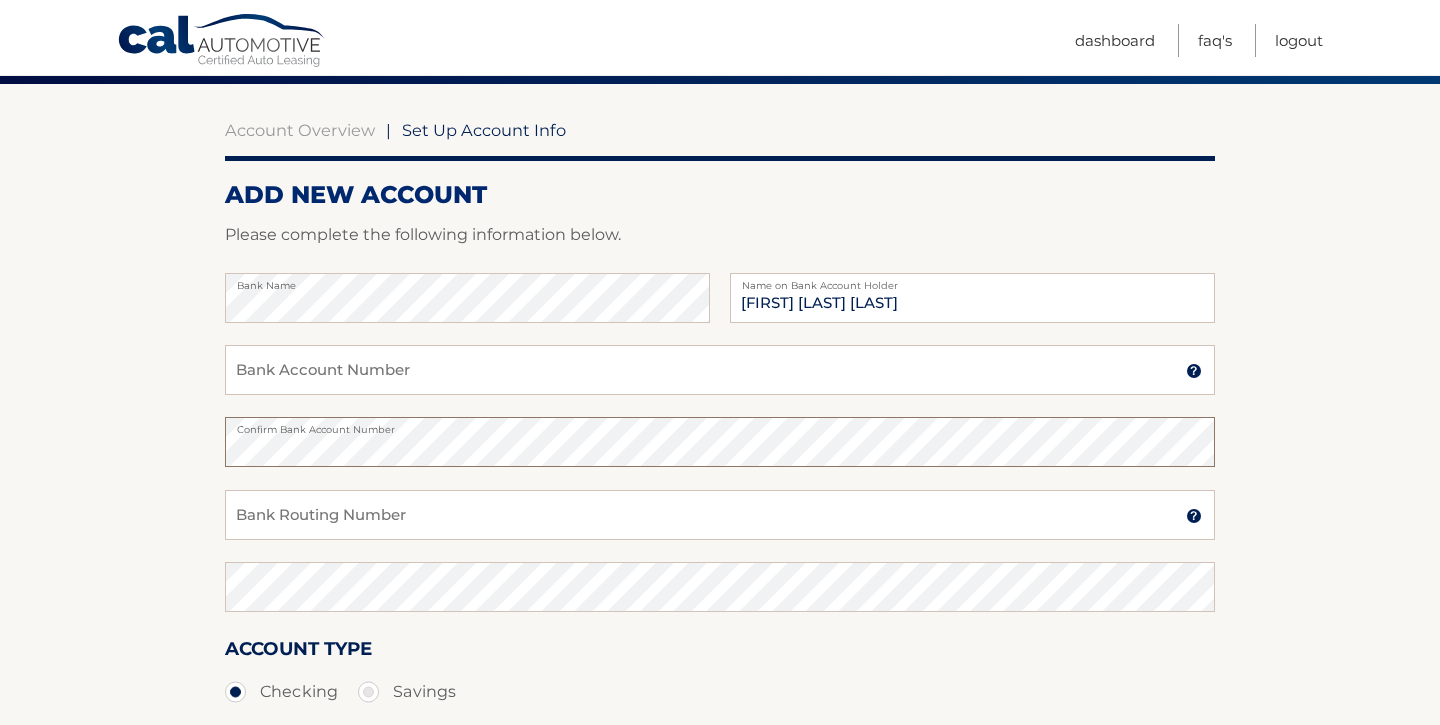 click on "Account Overview
|
Set Up Account Info
ADD NEW ACCOUNT
Please complete the following information below.
Bank Name
JOANA FLORES AGUILAR
Name on Bank Account Holder
Bank Account Number
A 3-17-digit number at the bottom of a check or bank statement. Contact Your bank if you need help." at bounding box center [720, 465] 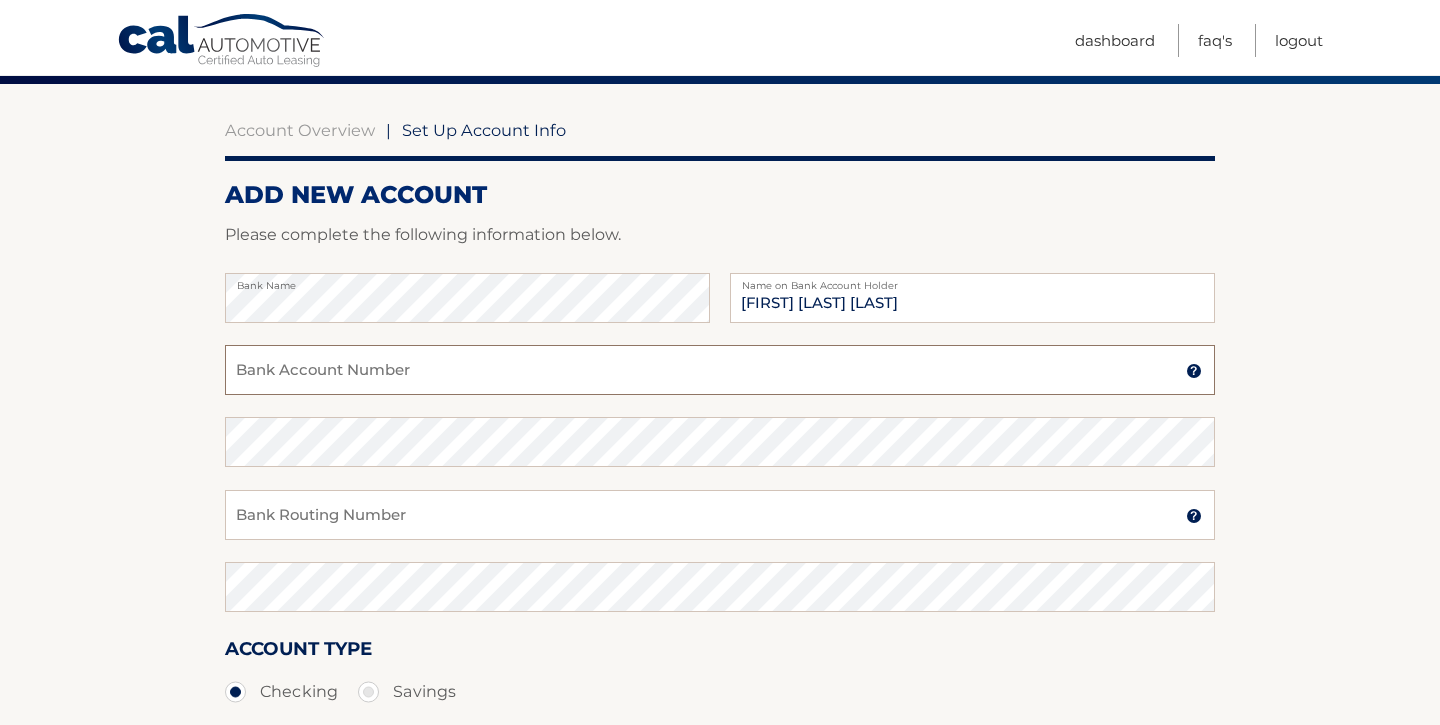 click on "Bank Account Number" at bounding box center [720, 370] 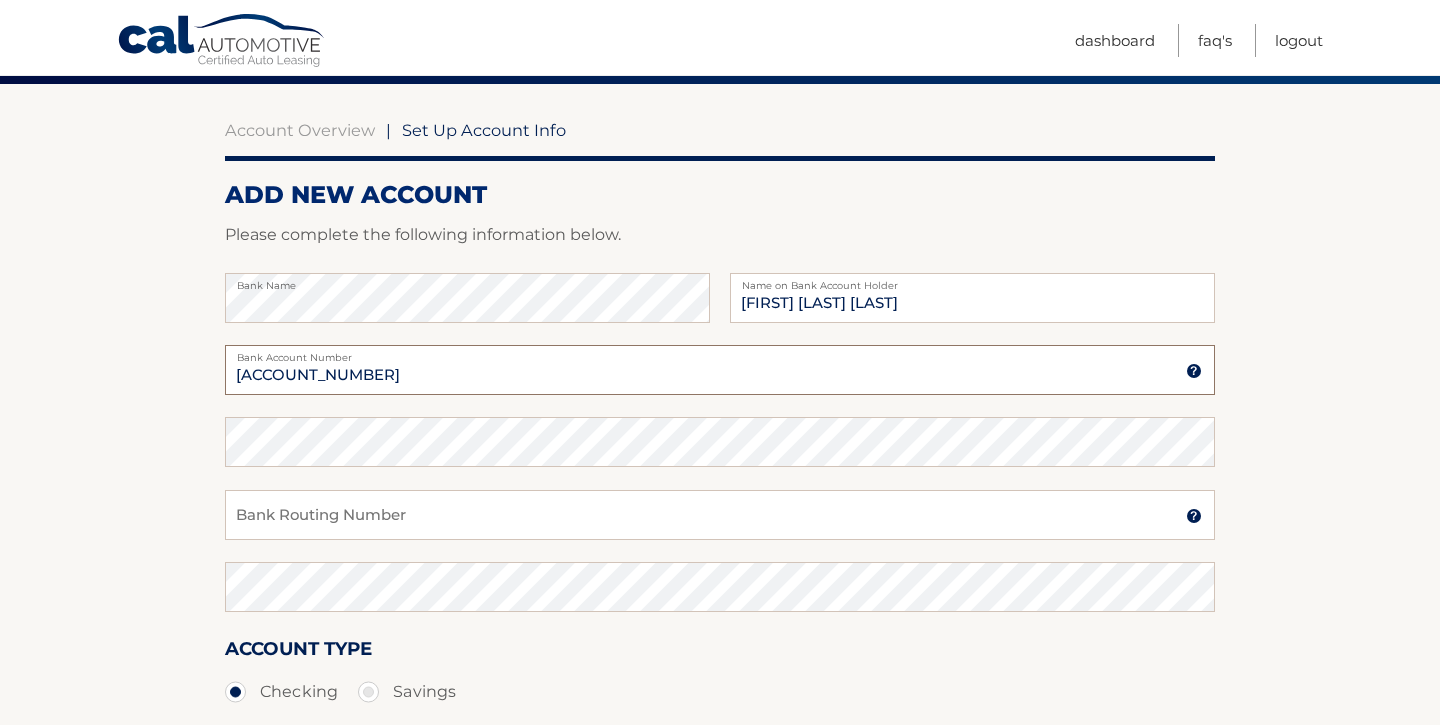 type on "483059861176" 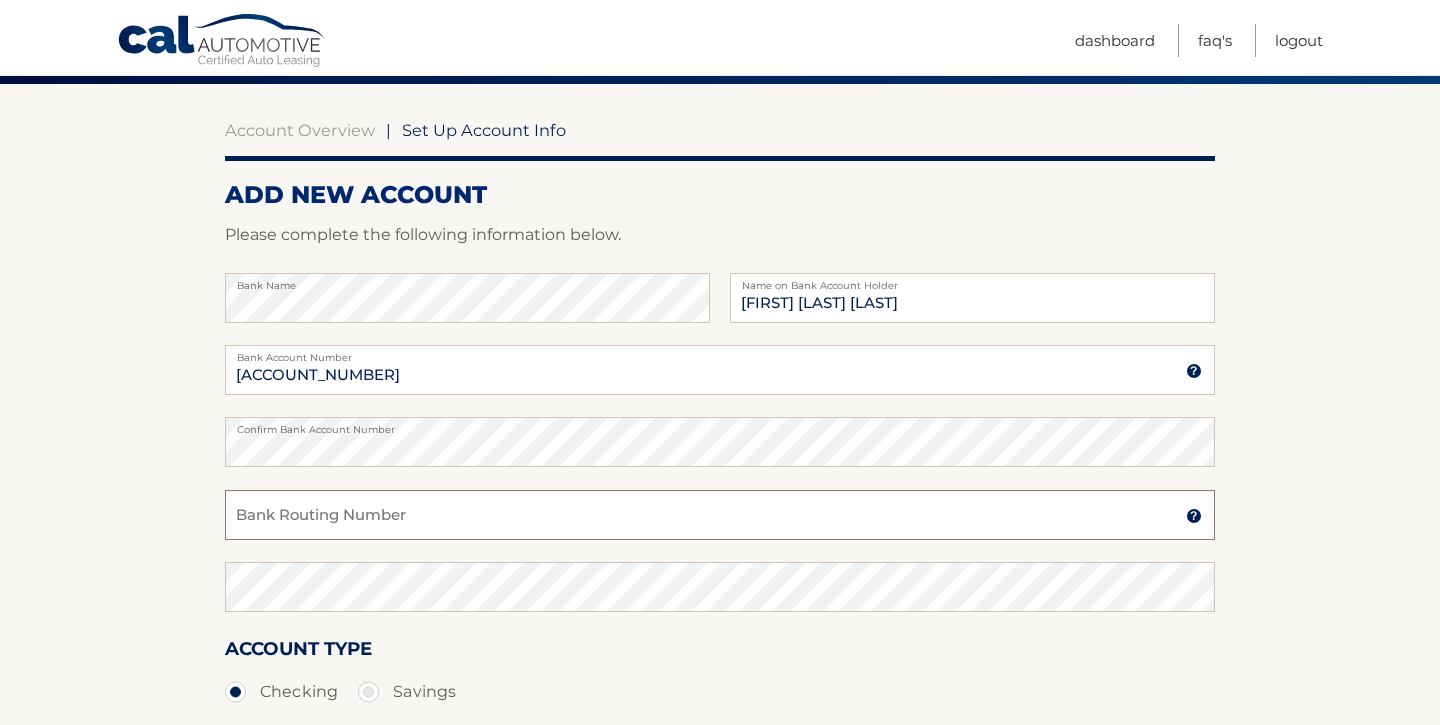 click on "Bank Routing Number" at bounding box center [720, 515] 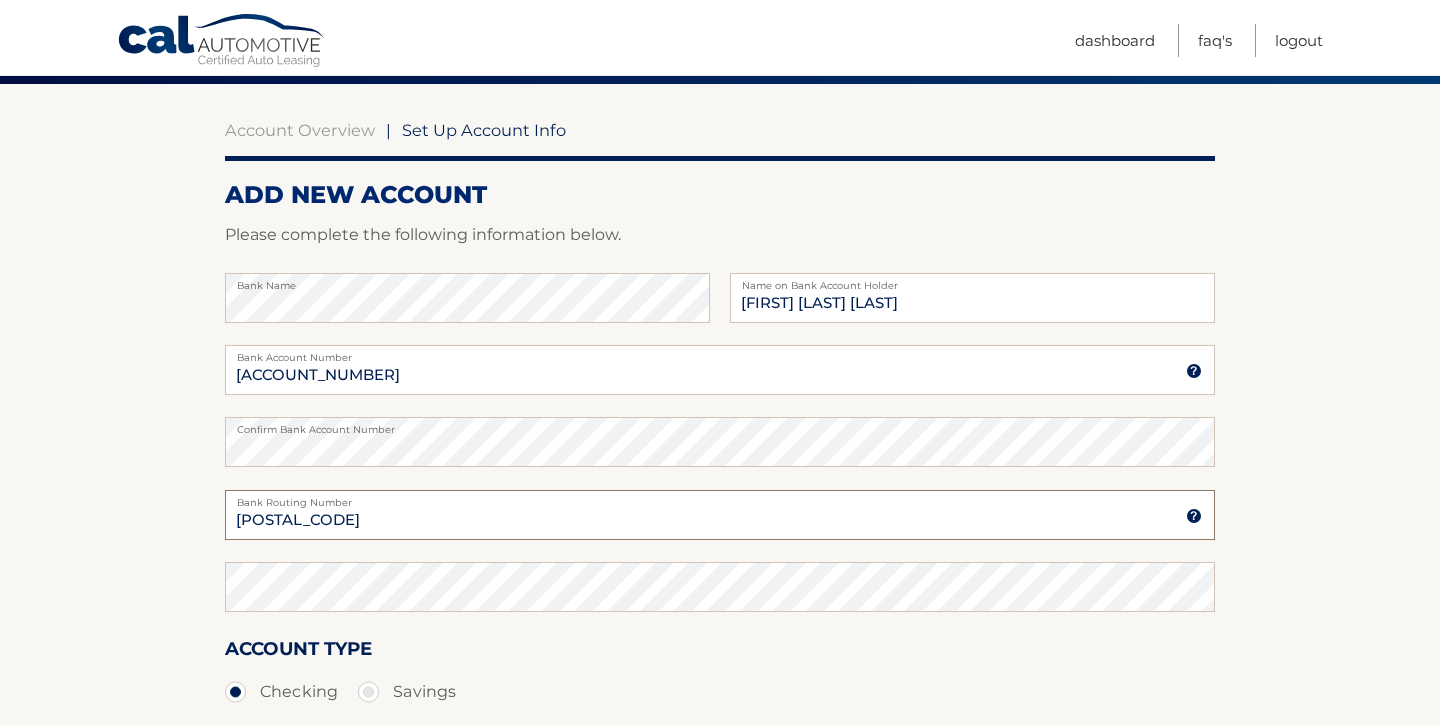 type on "021000322" 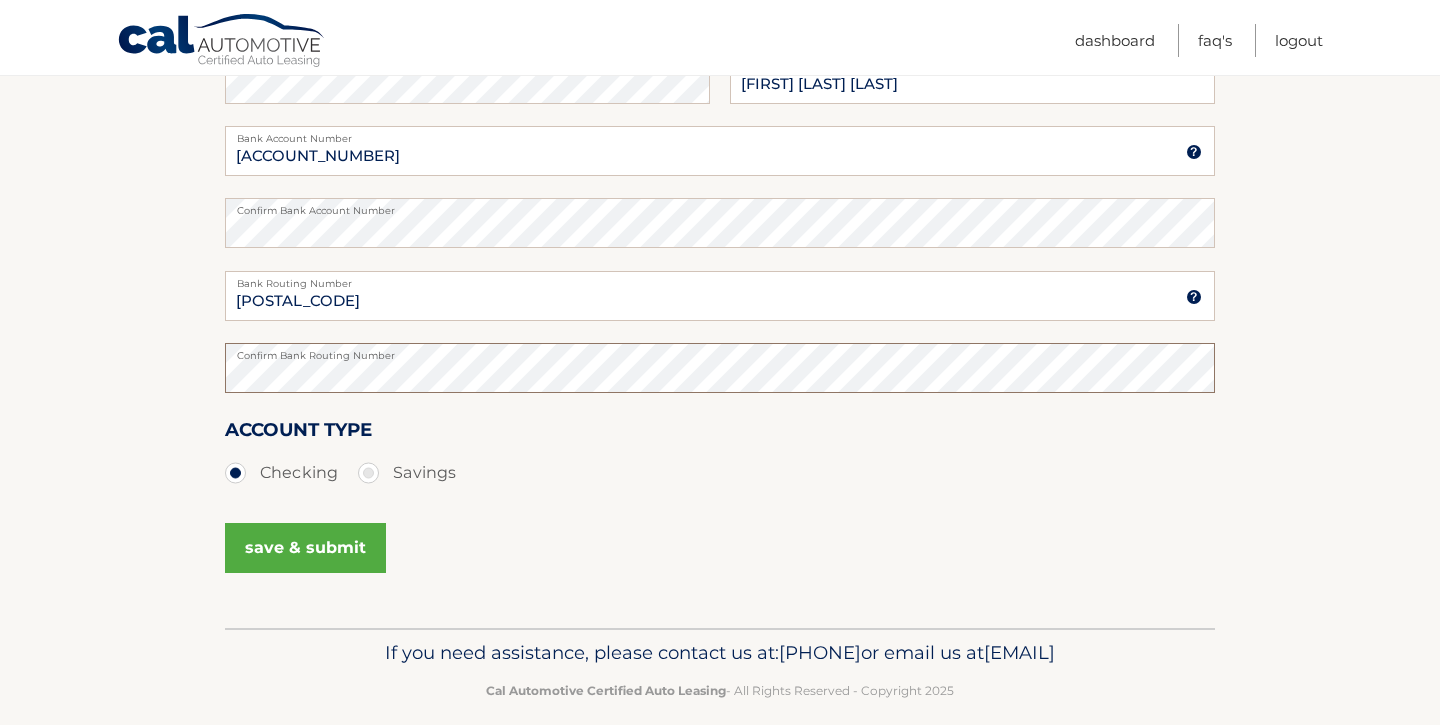 scroll, scrollTop: 426, scrollLeft: 0, axis: vertical 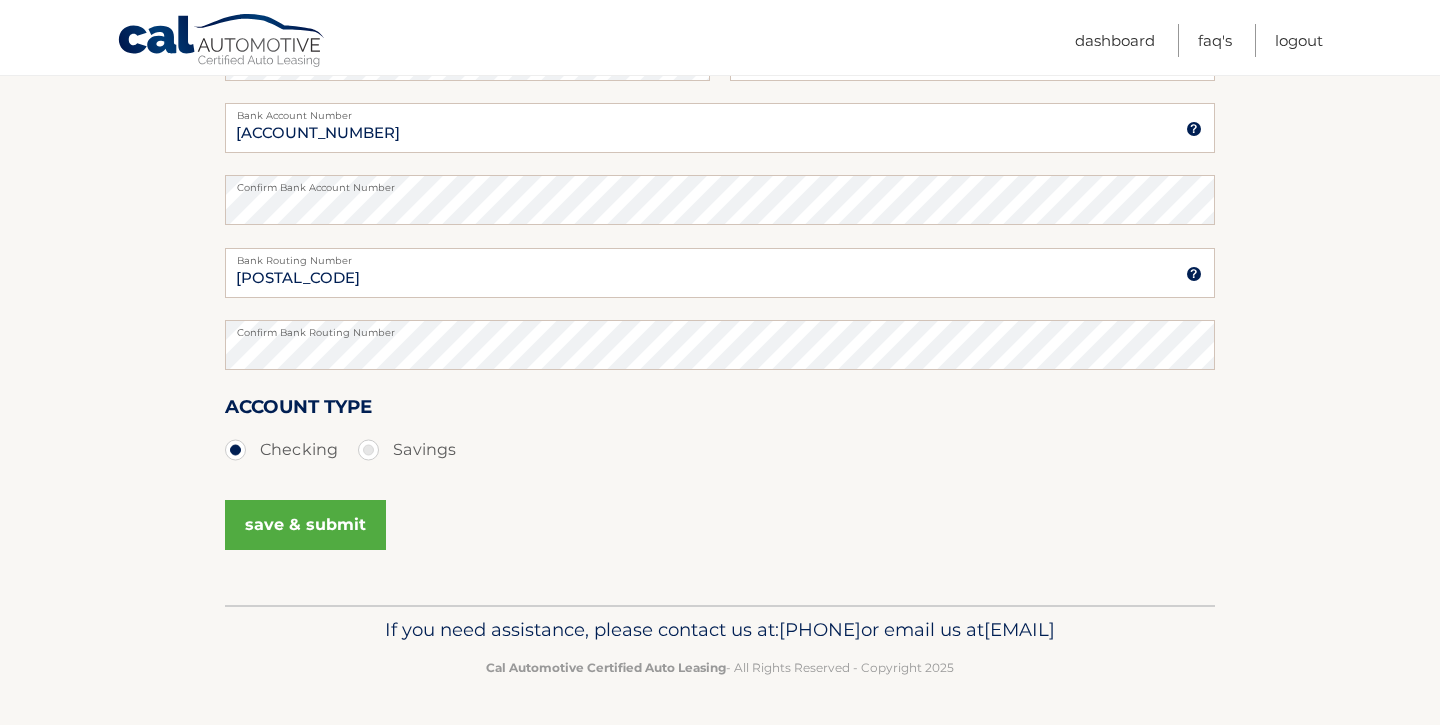 click on "save & submit" at bounding box center [305, 525] 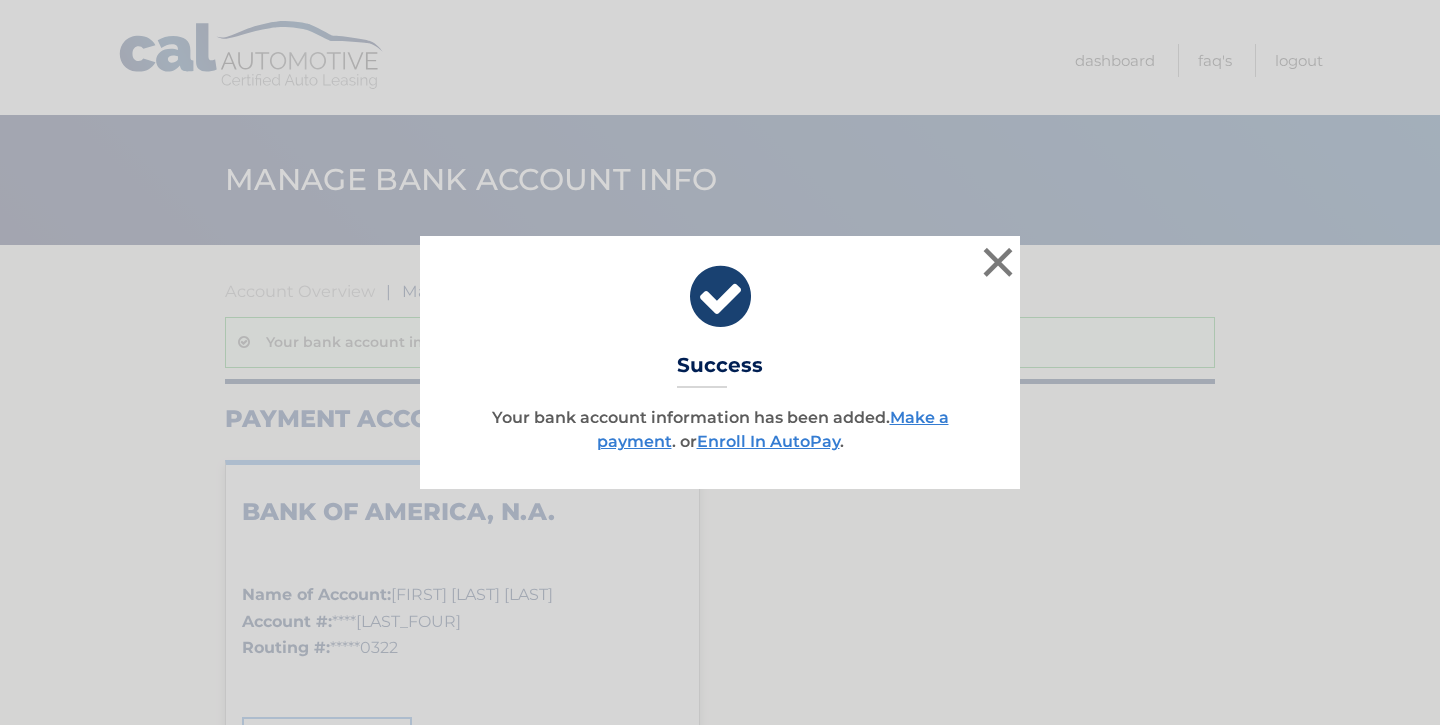 scroll, scrollTop: 0, scrollLeft: 0, axis: both 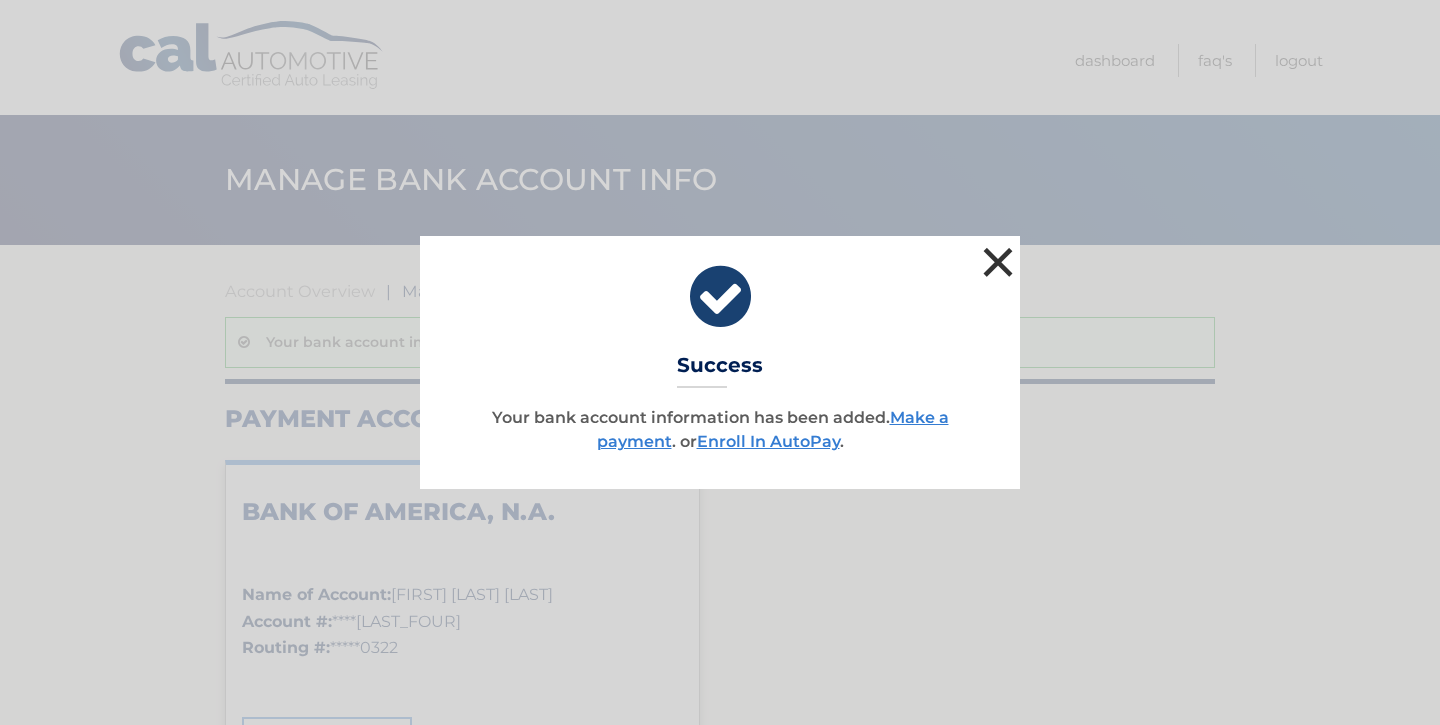 click on "×" at bounding box center (998, 262) 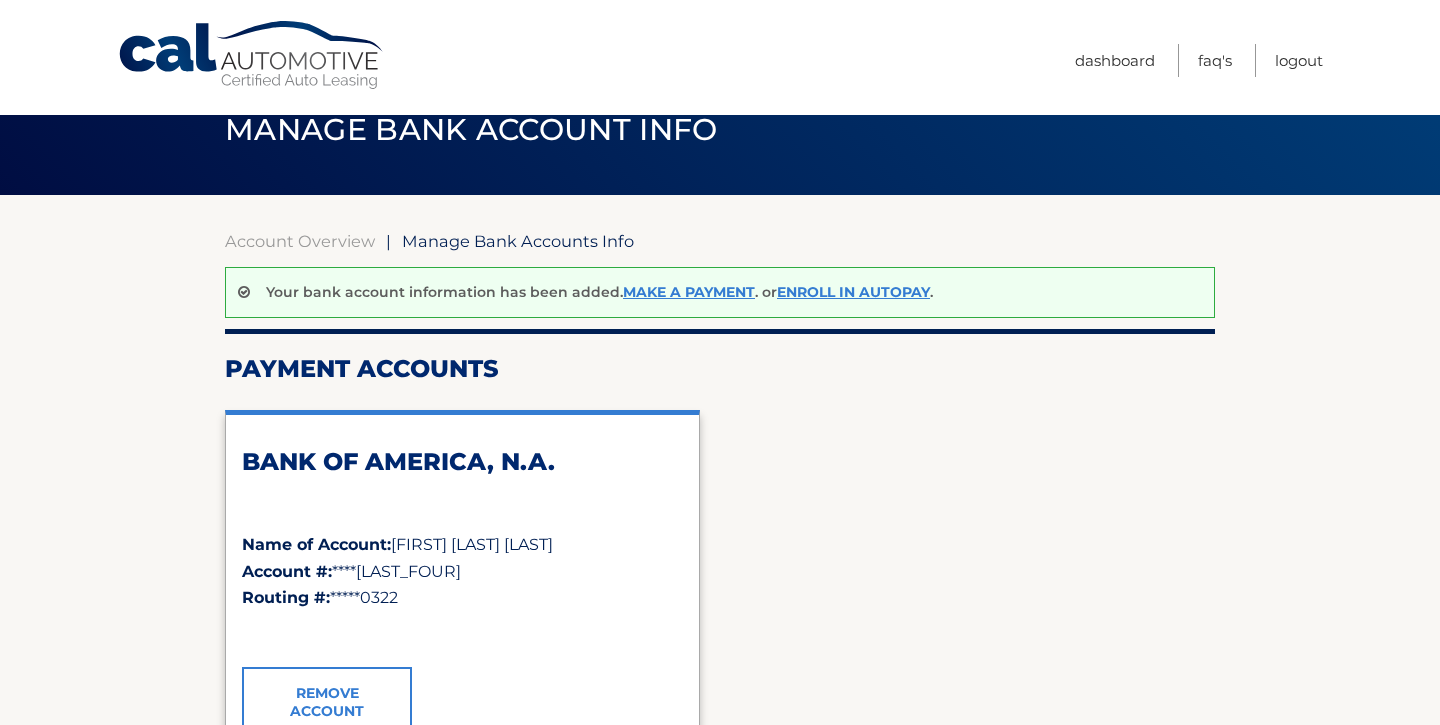 scroll, scrollTop: 0, scrollLeft: 0, axis: both 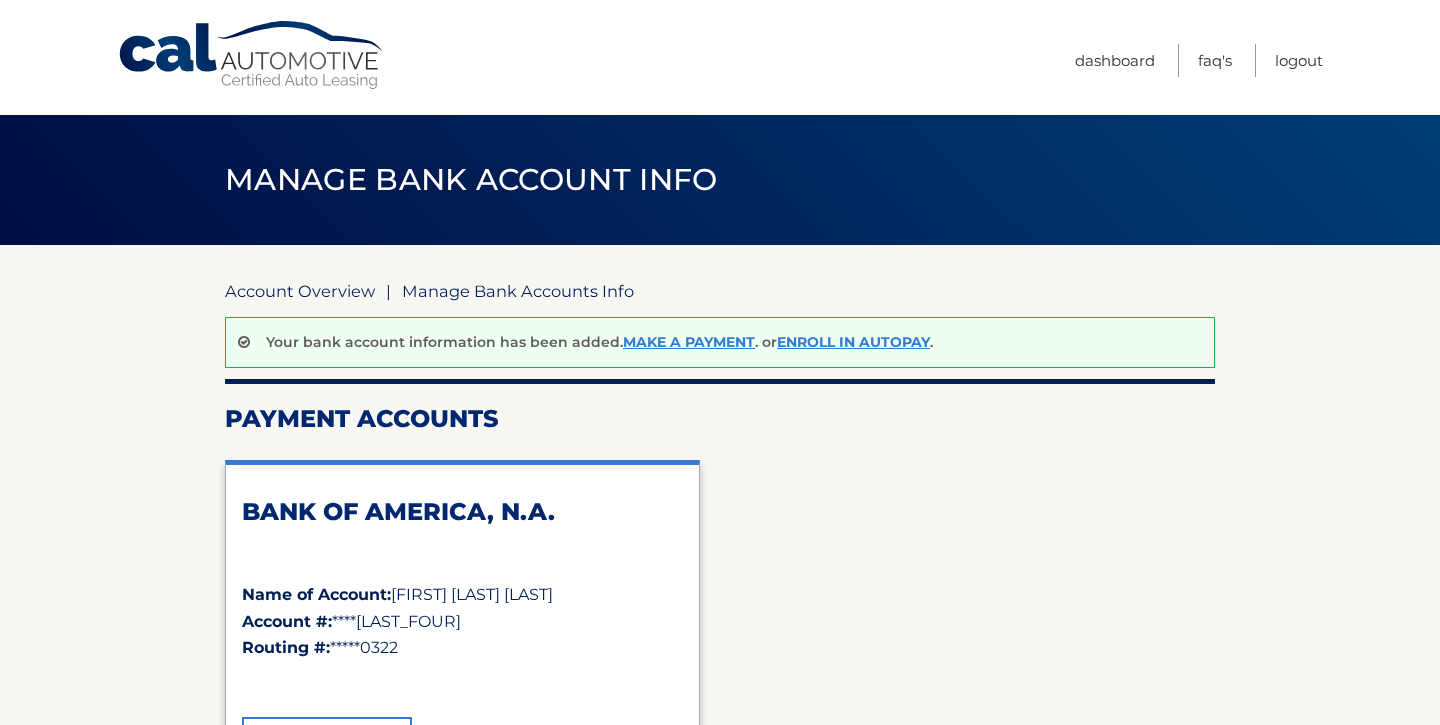 click on "Account Overview" at bounding box center [300, 291] 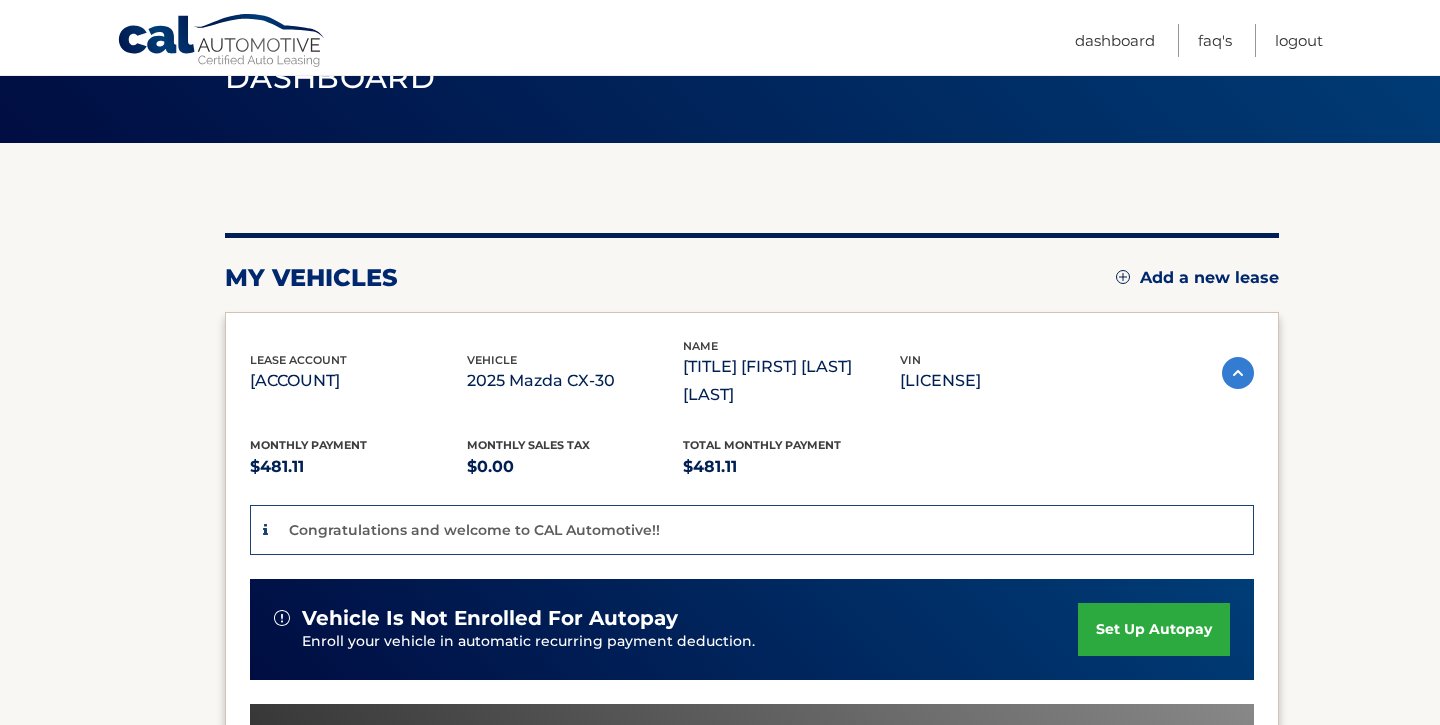 scroll, scrollTop: 103, scrollLeft: 0, axis: vertical 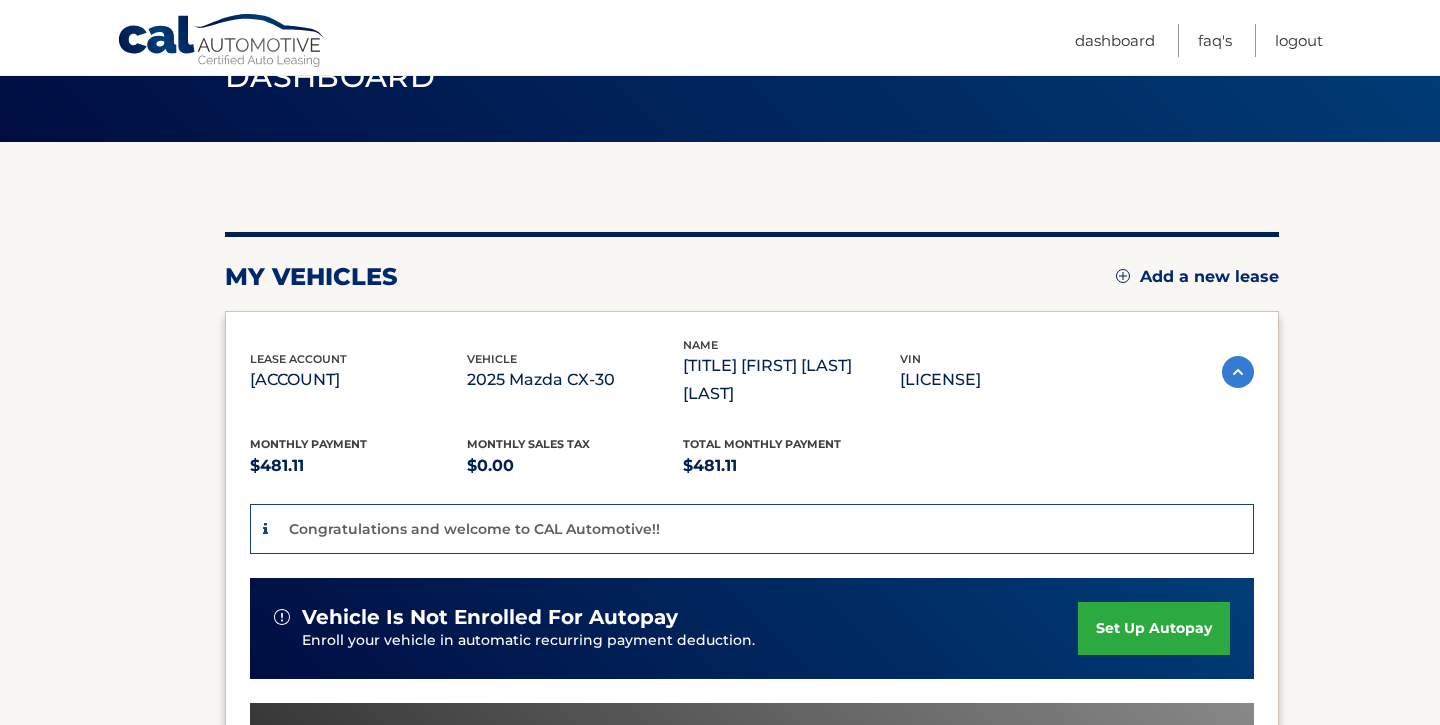click at bounding box center [1238, 372] 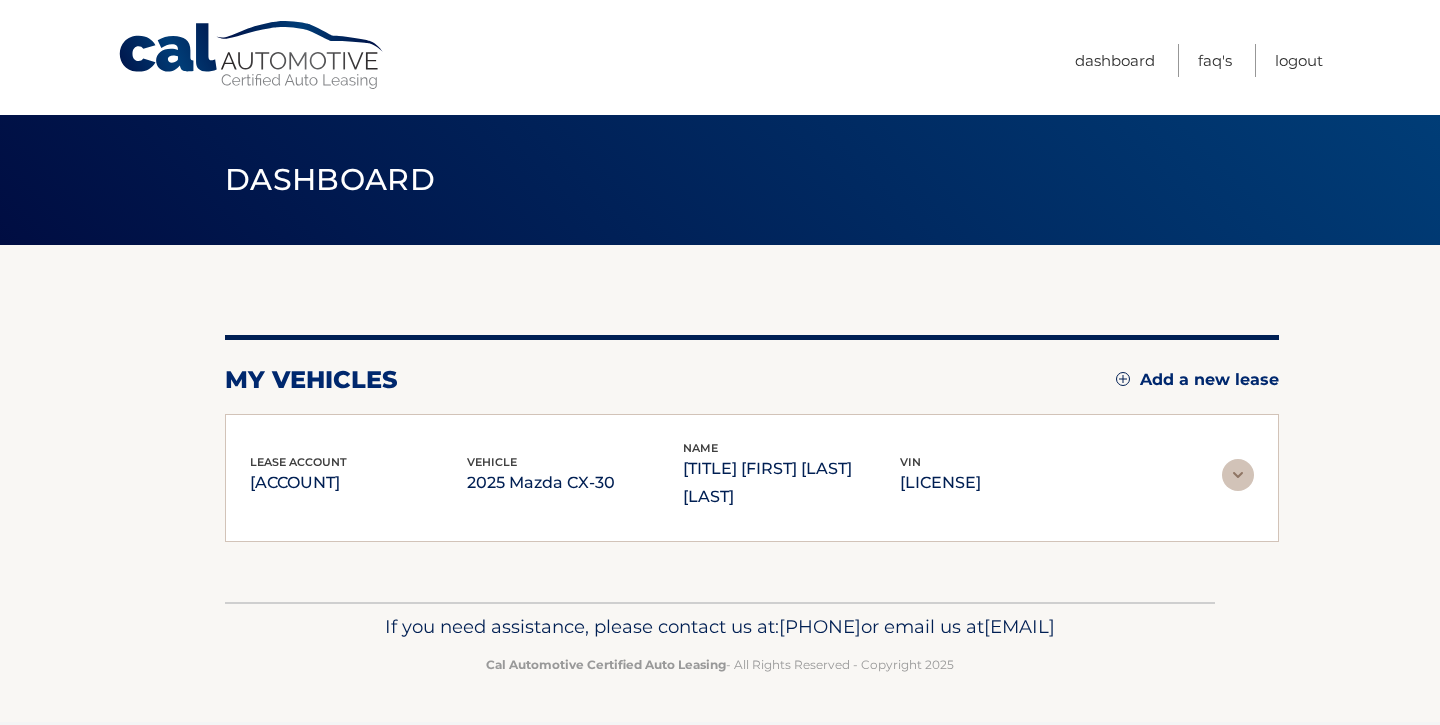 scroll, scrollTop: 22, scrollLeft: 0, axis: vertical 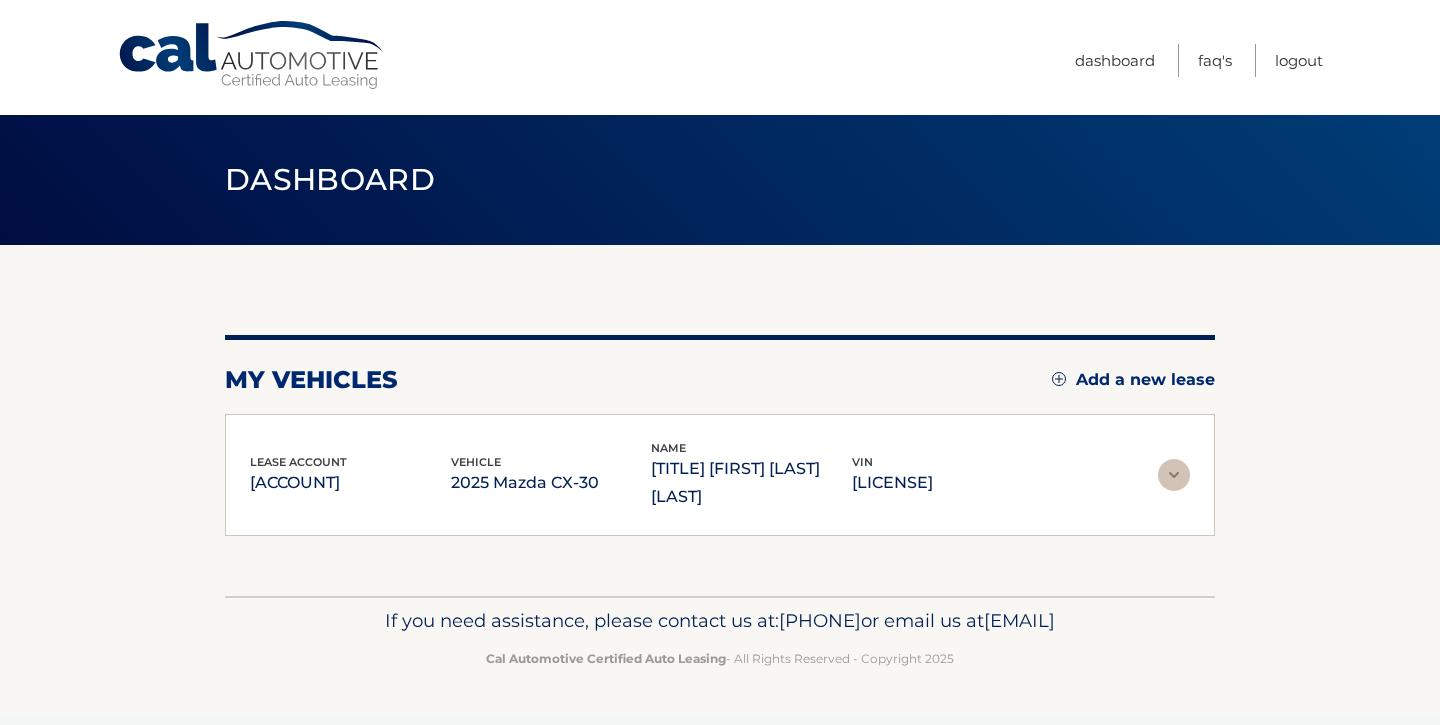 click at bounding box center [1174, 475] 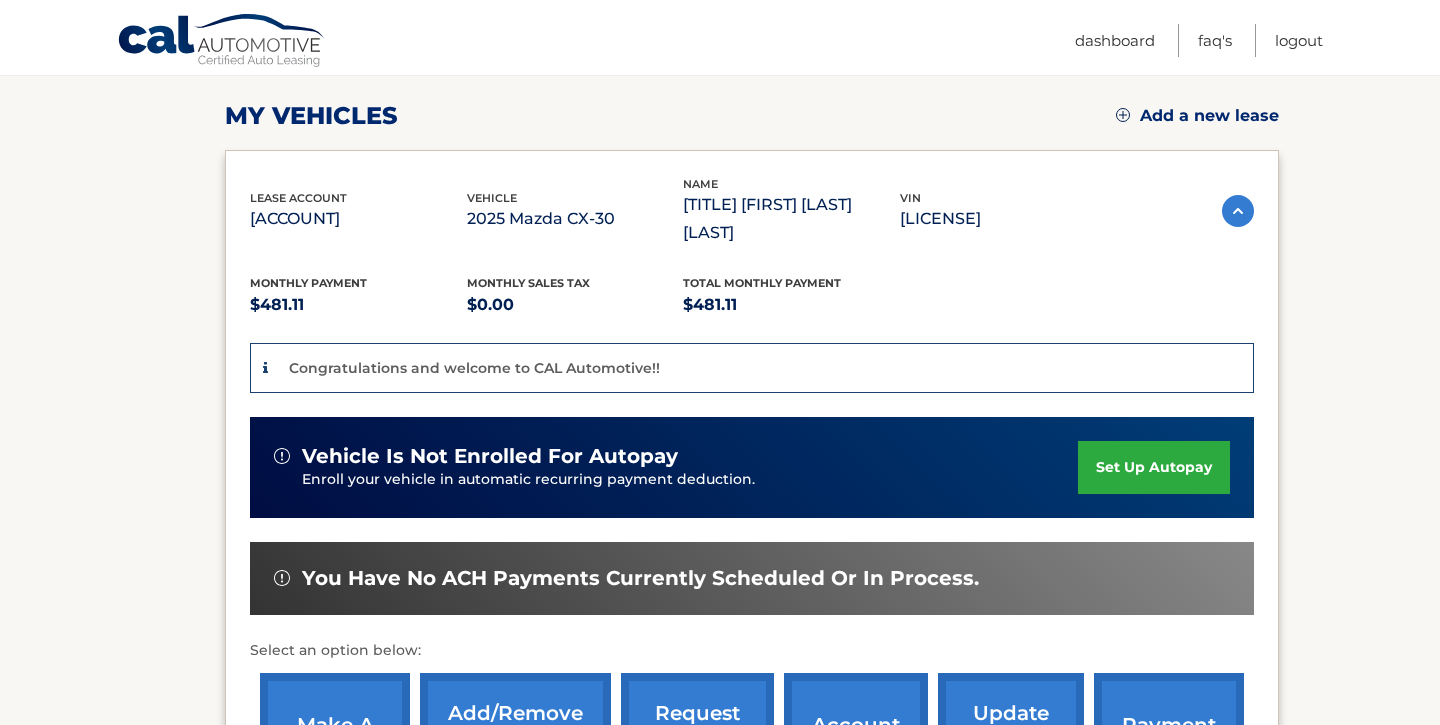 scroll, scrollTop: 274, scrollLeft: 0, axis: vertical 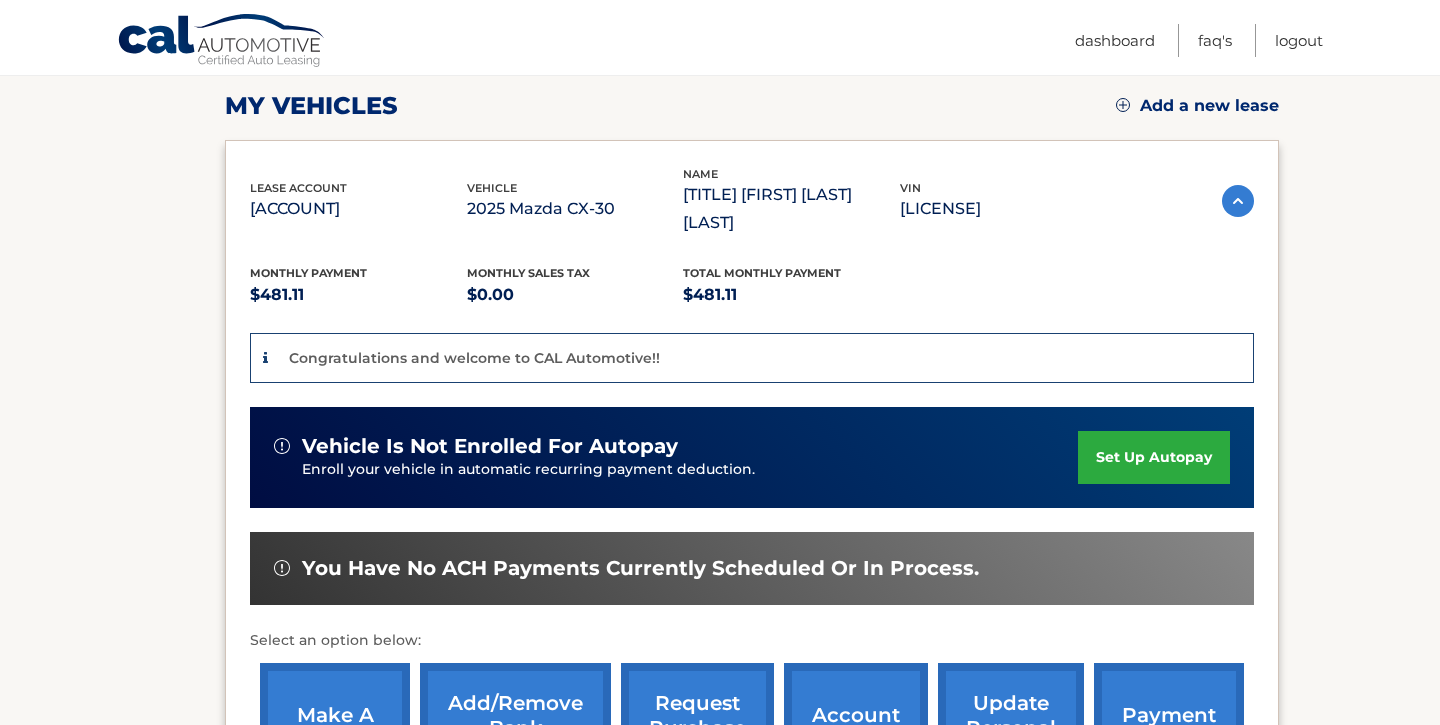 click on "set up autopay" at bounding box center [1154, 457] 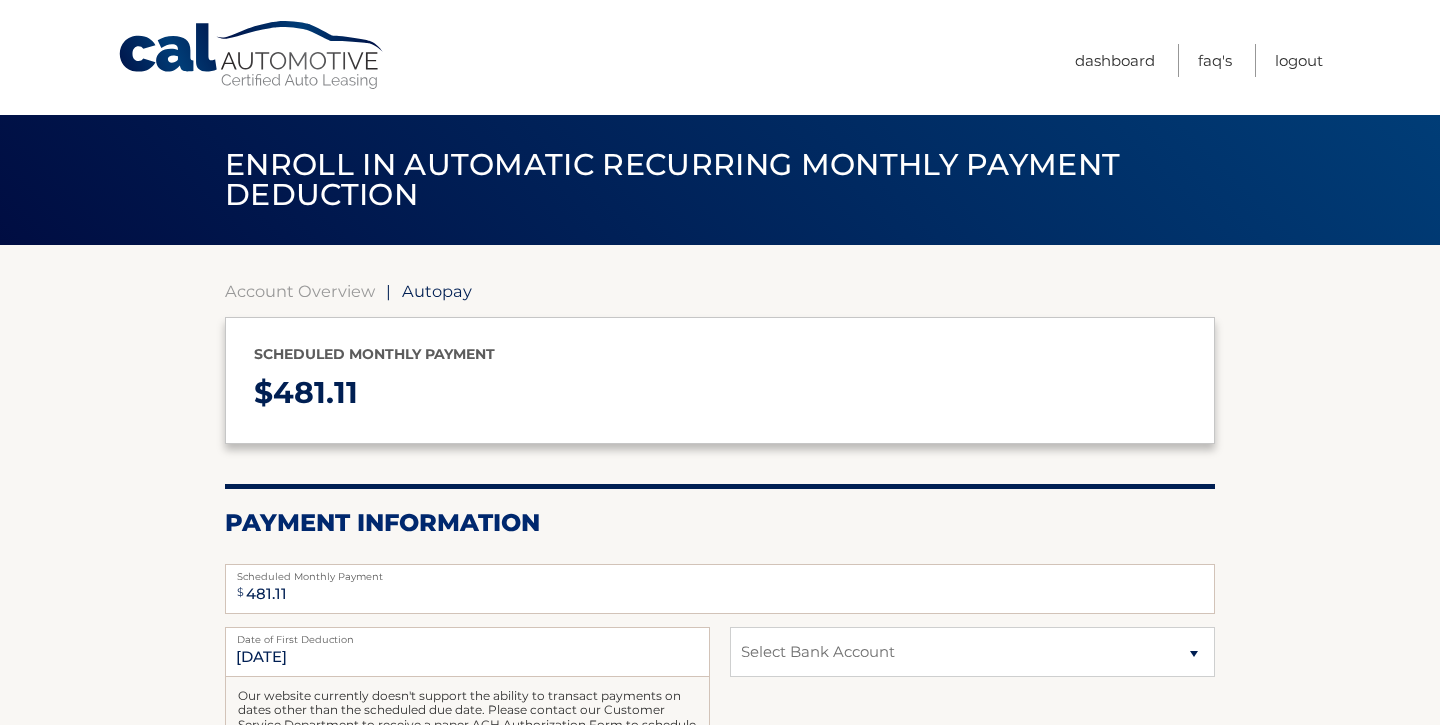 select on "[UUID]" 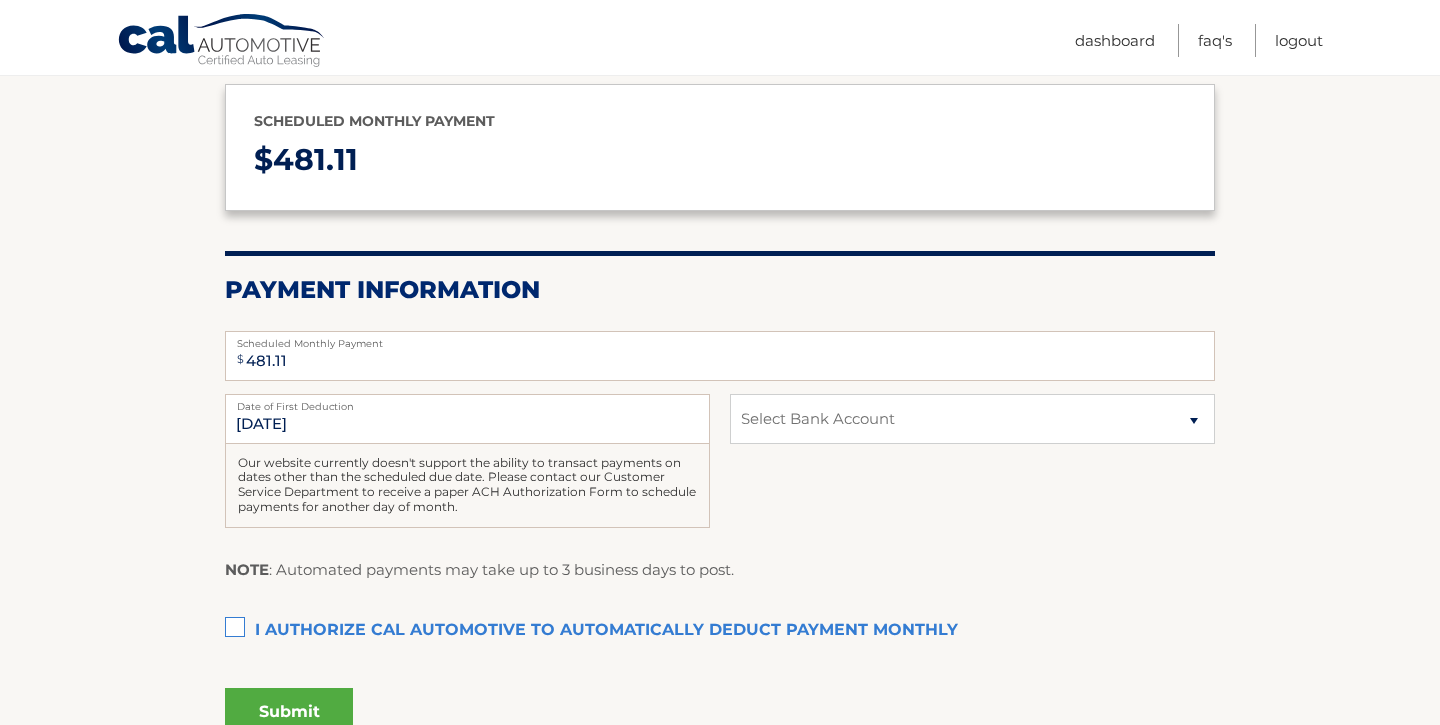 scroll, scrollTop: 239, scrollLeft: 0, axis: vertical 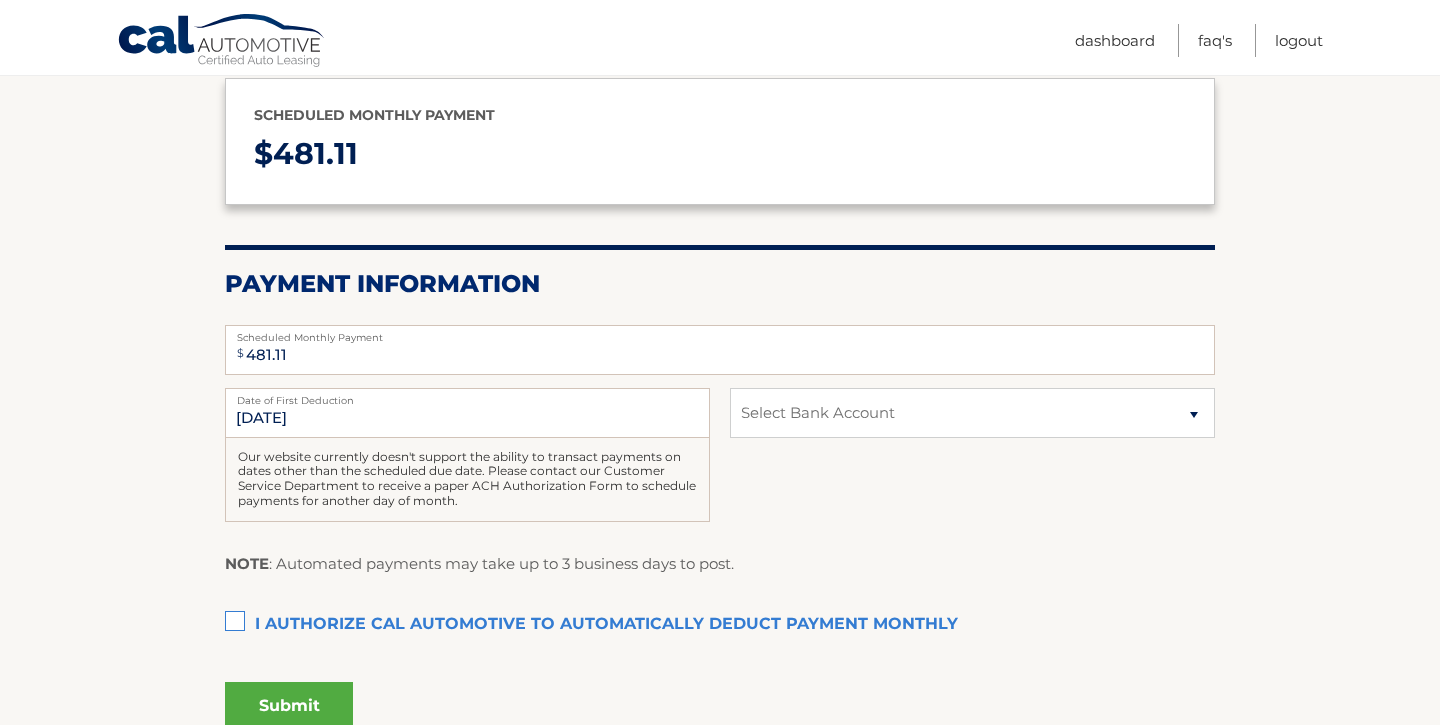 click on "I authorize cal automotive to automatically deduct payment monthly
This checkbox must be checked" at bounding box center (720, 625) 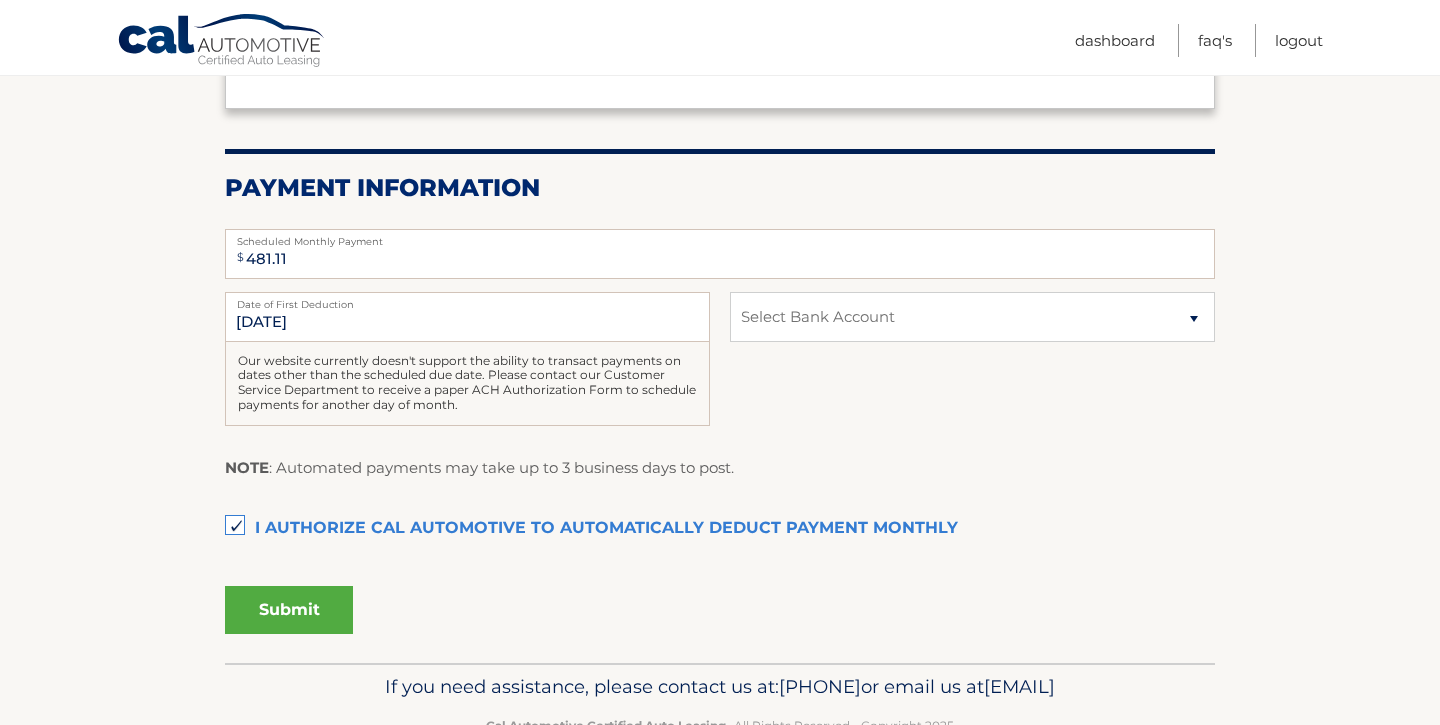 scroll, scrollTop: 355, scrollLeft: 0, axis: vertical 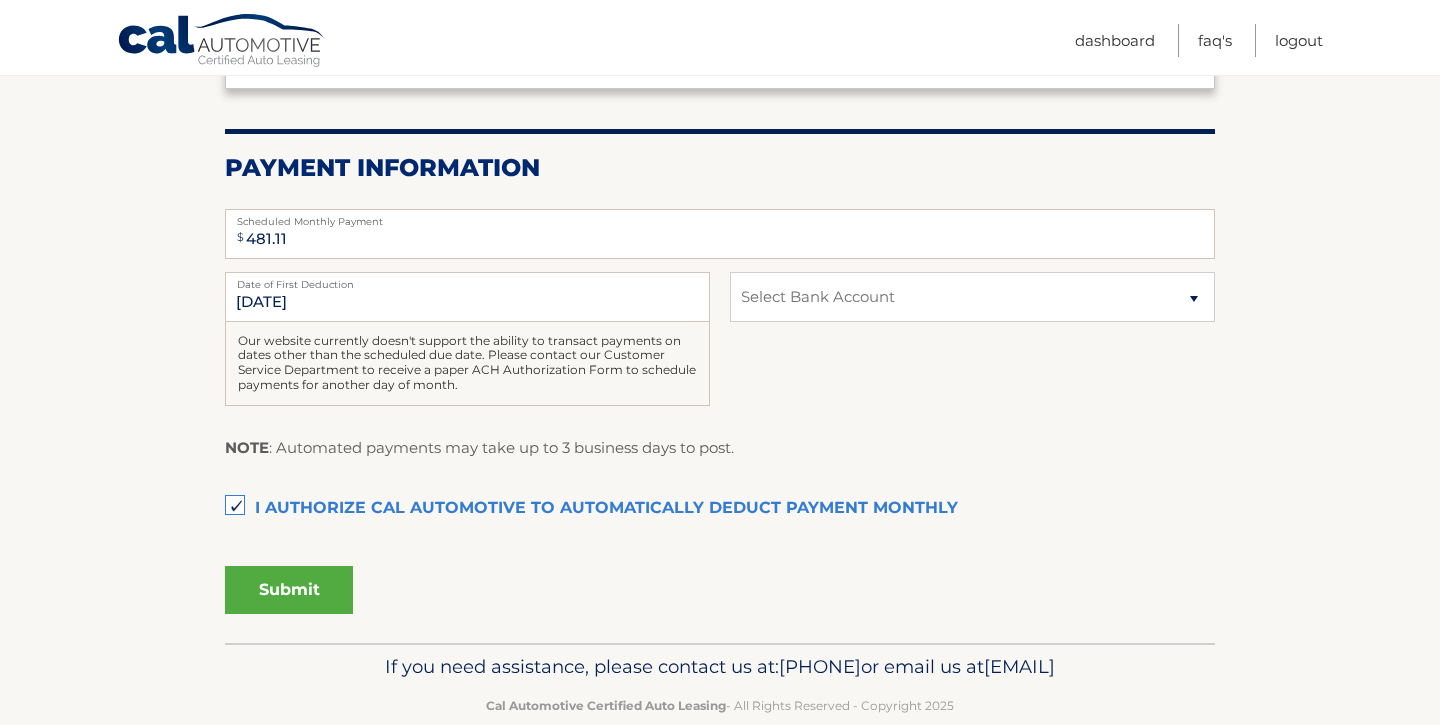 click on "Submit" at bounding box center (289, 590) 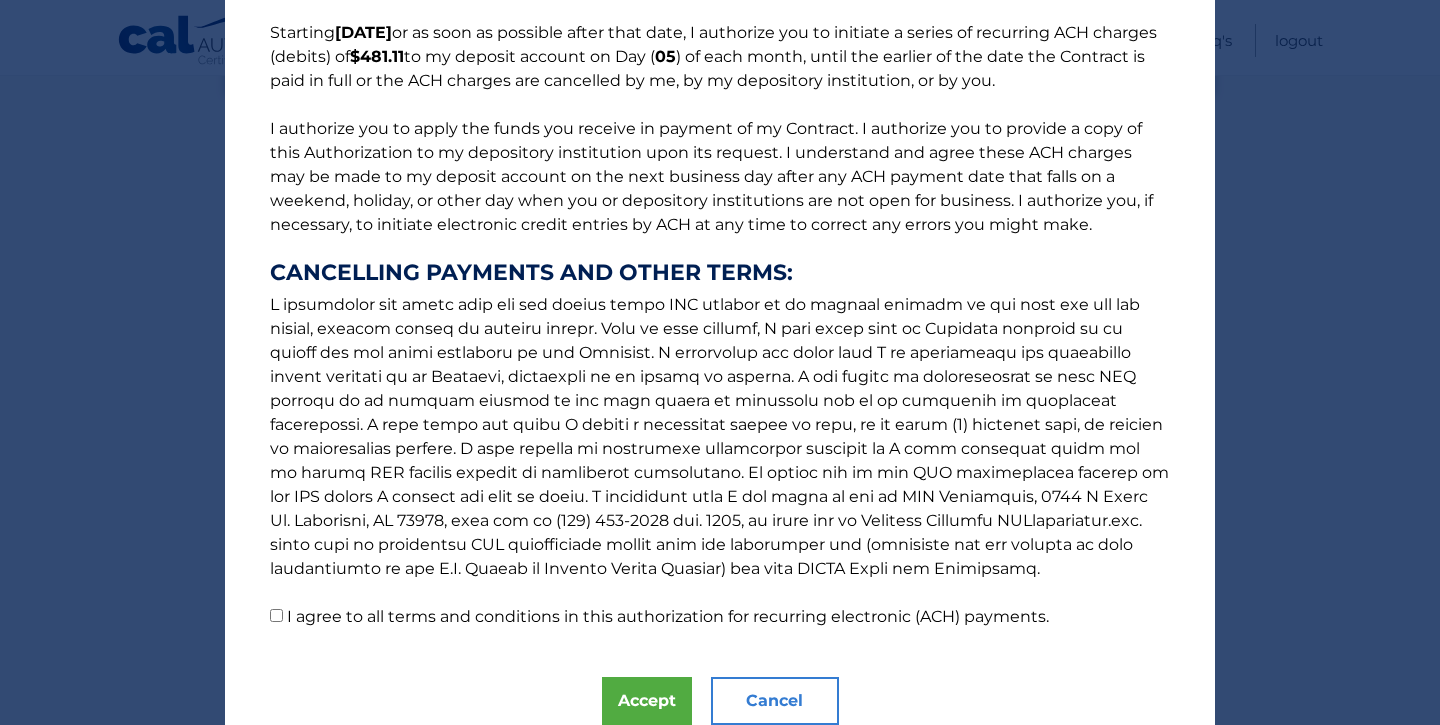 scroll, scrollTop: 243, scrollLeft: 0, axis: vertical 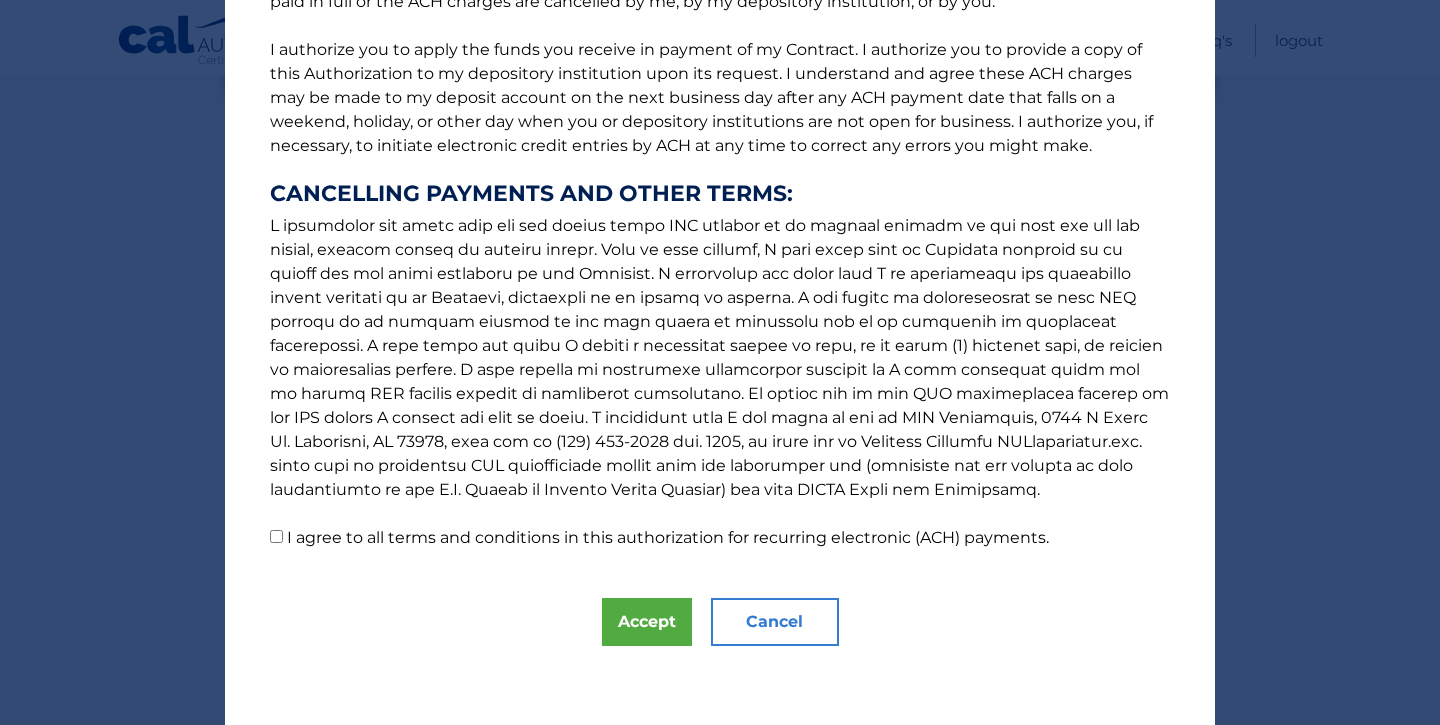 click on "I agree to all terms and conditions in this authorization for recurring electronic (ACH) payments." at bounding box center [276, 536] 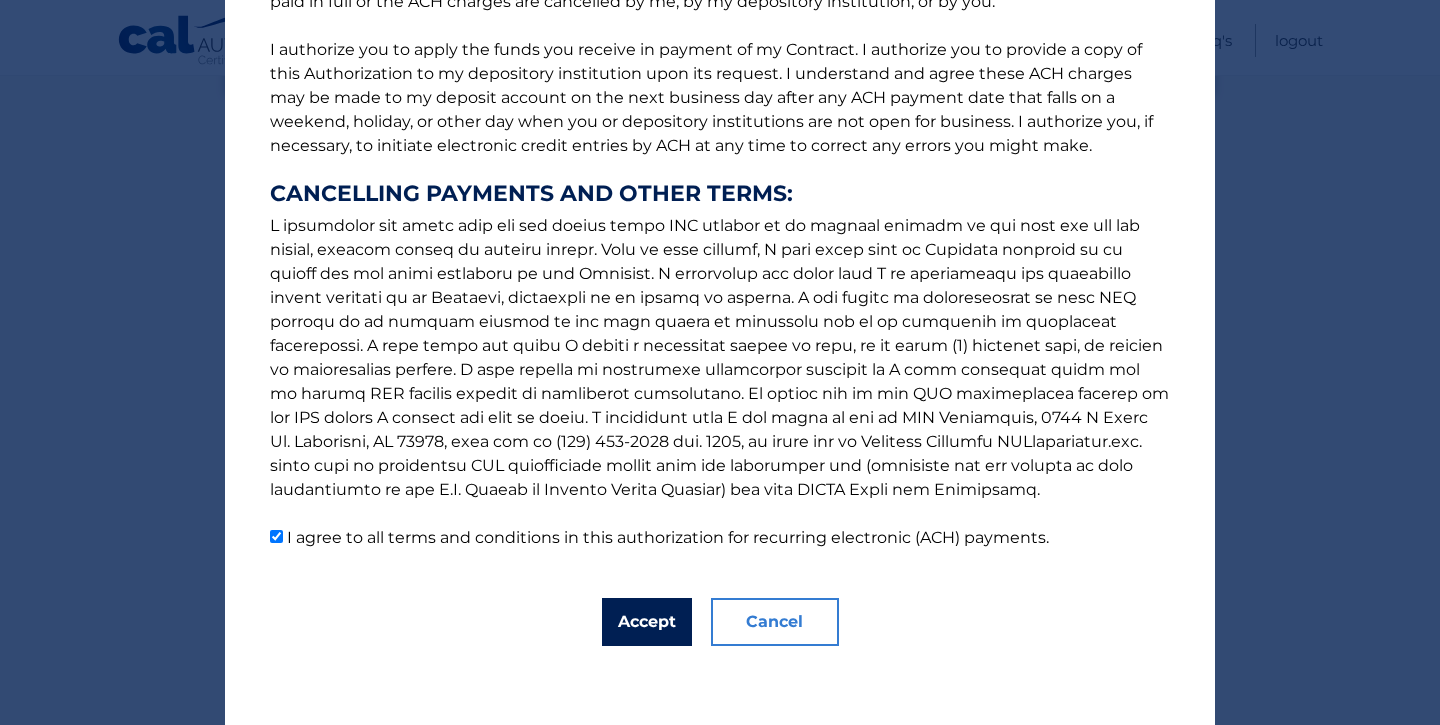 click on "Accept" at bounding box center (647, 622) 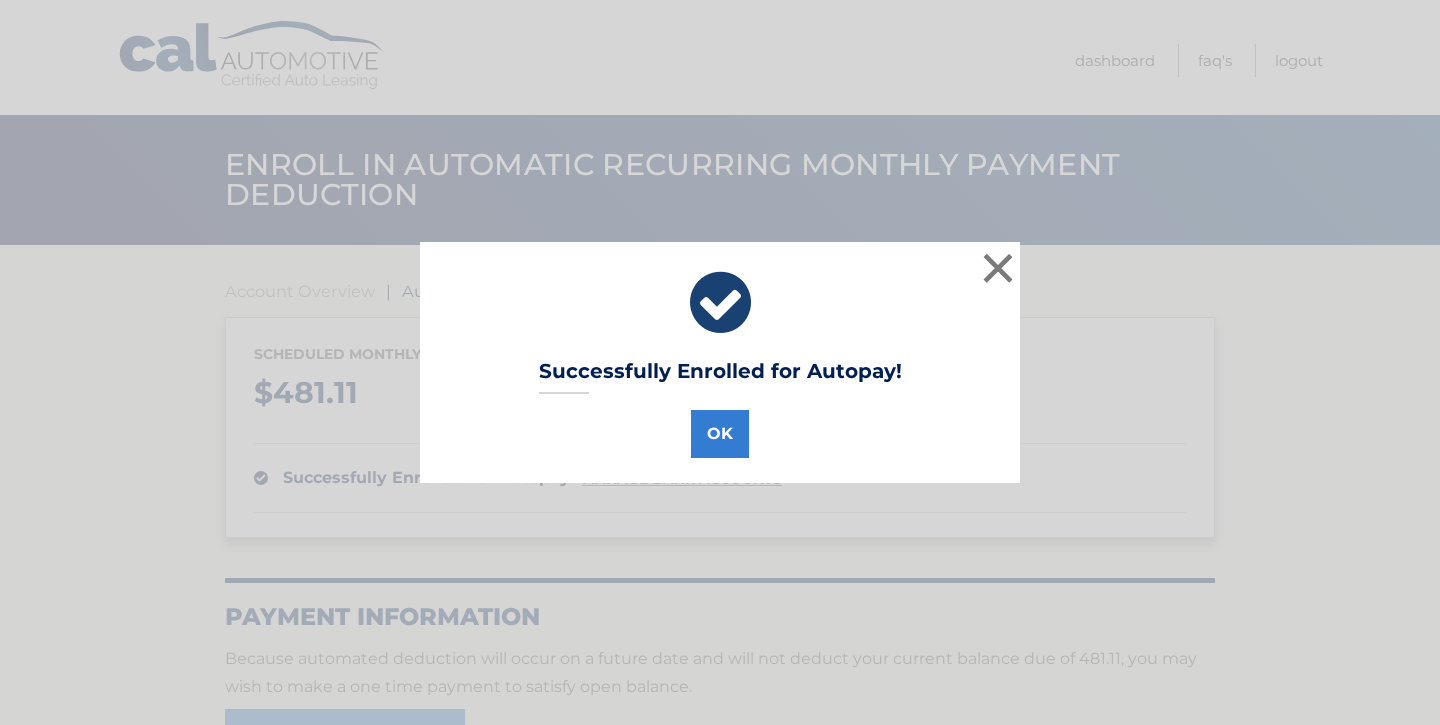 scroll, scrollTop: 0, scrollLeft: 0, axis: both 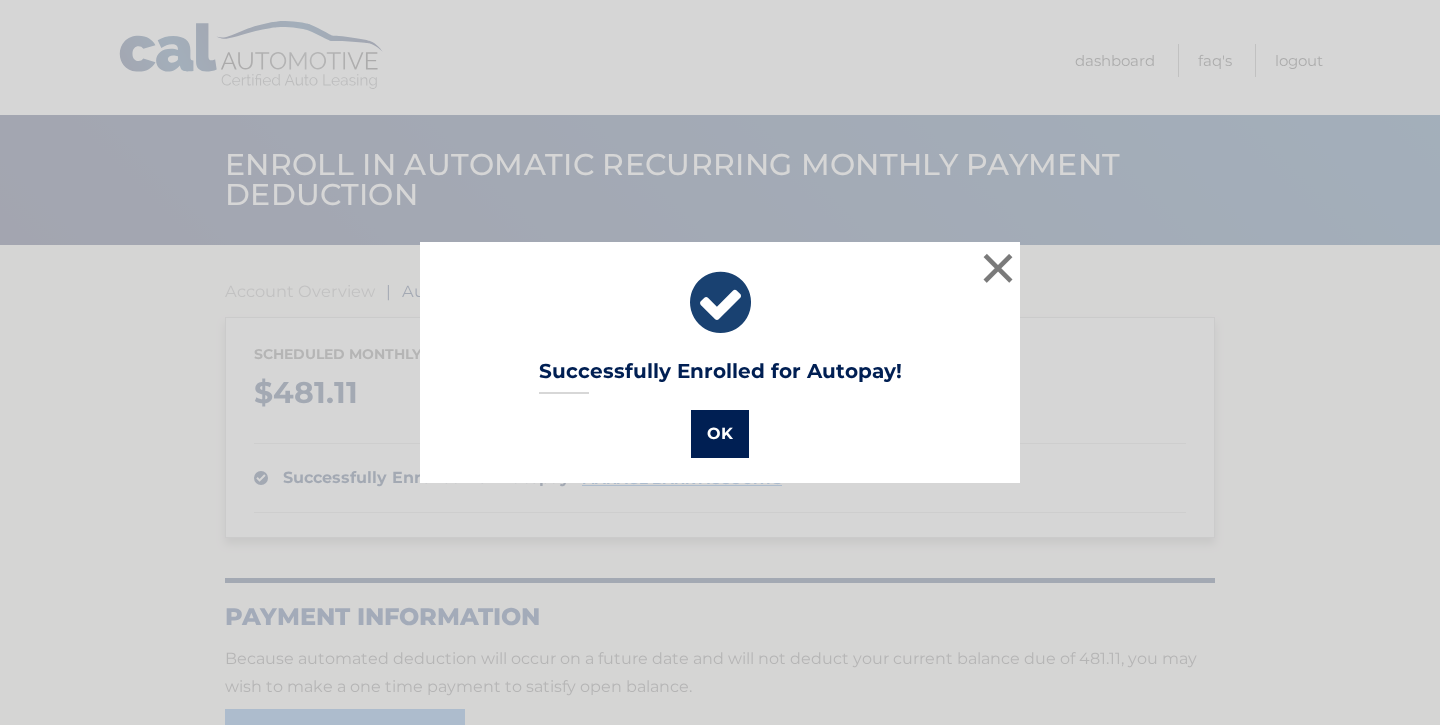 click on "OK" at bounding box center (720, 434) 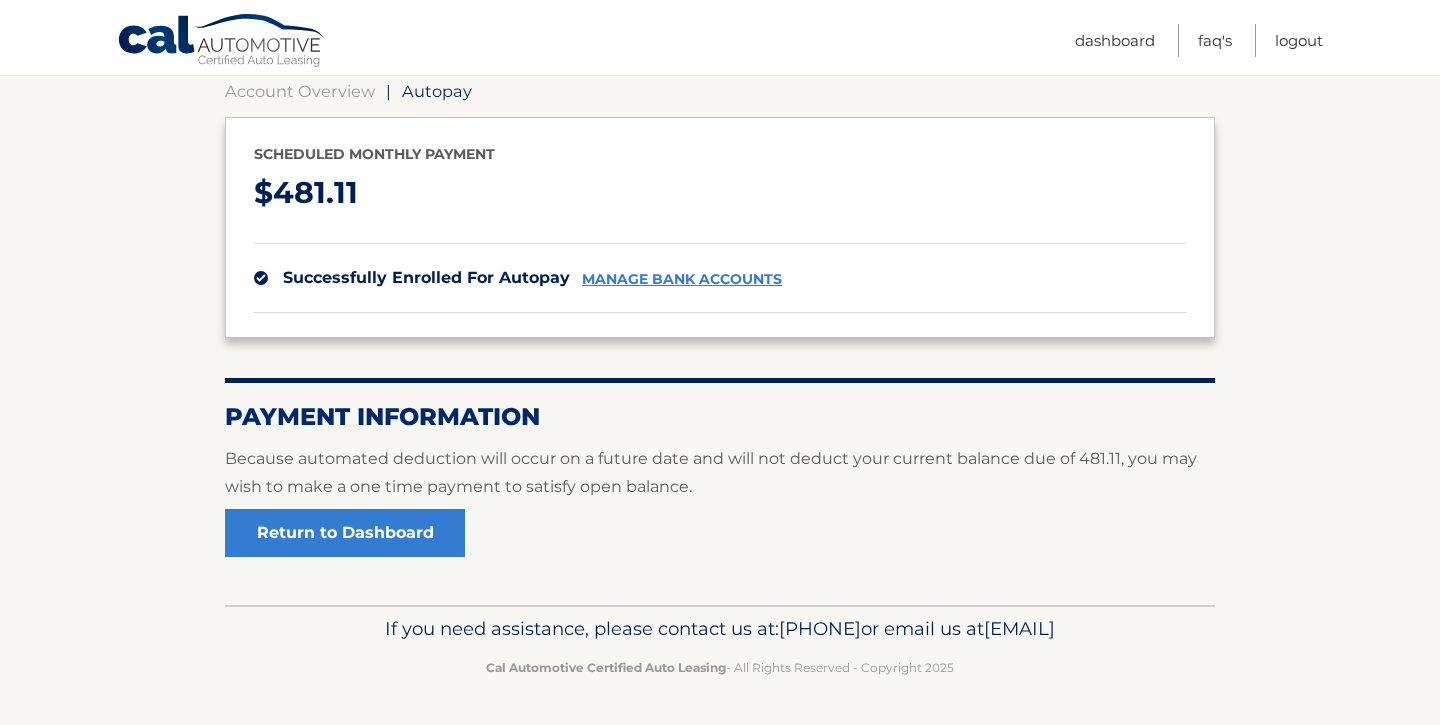 scroll, scrollTop: 208, scrollLeft: 0, axis: vertical 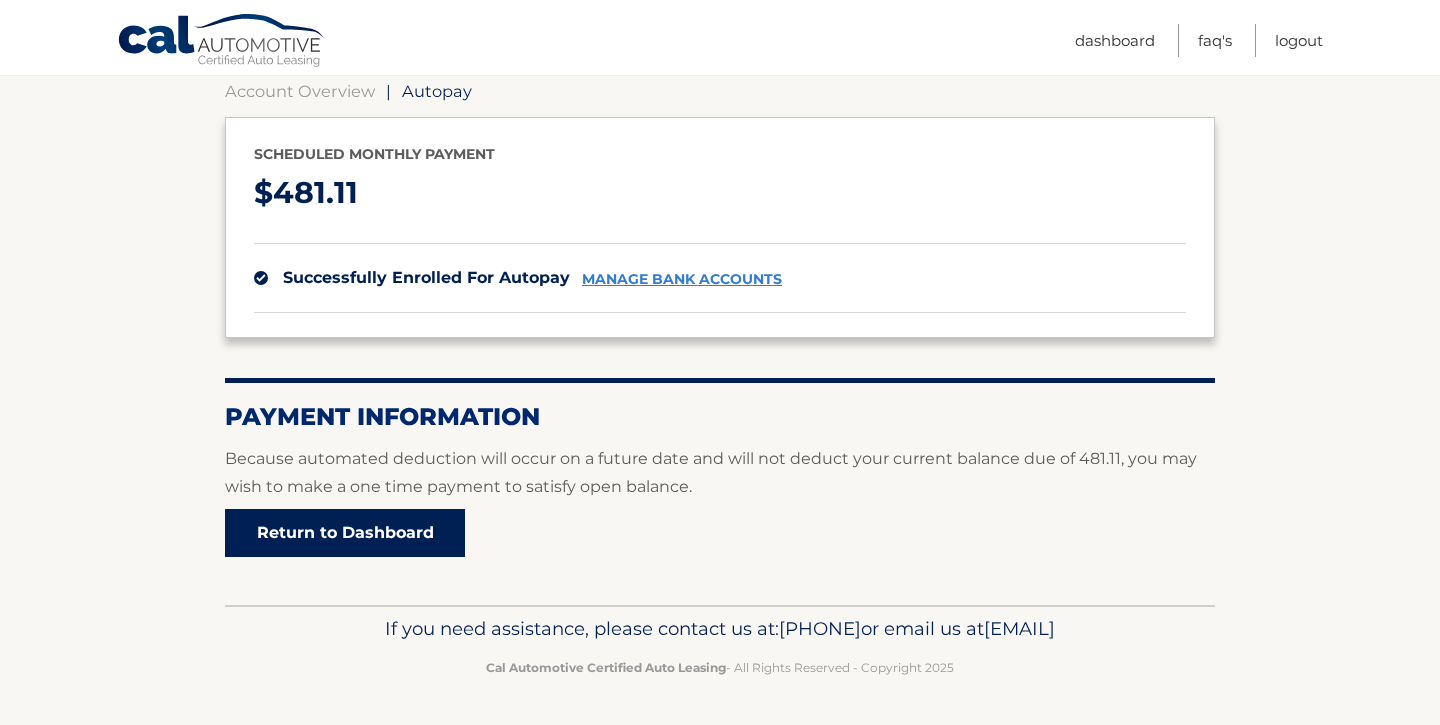 click on "Return to Dashboard" at bounding box center [345, 533] 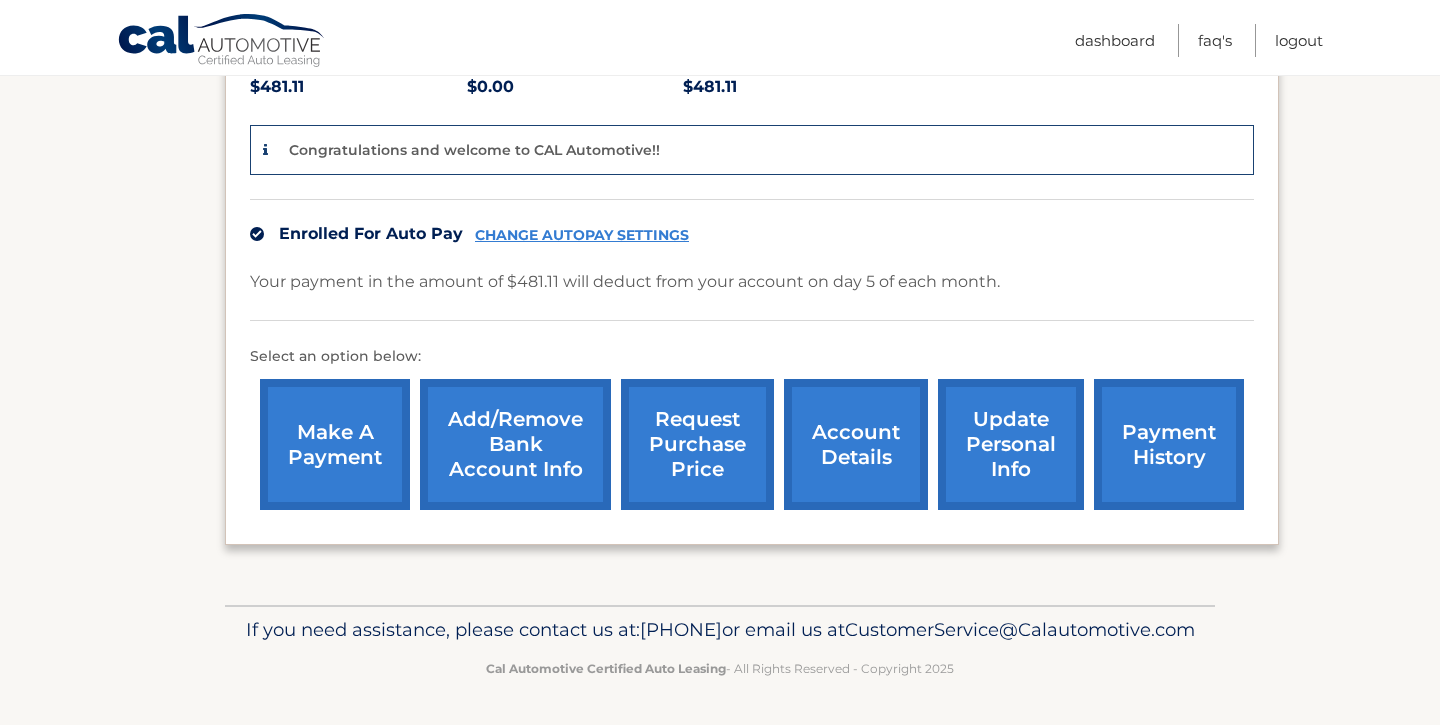 scroll, scrollTop: 0, scrollLeft: 0, axis: both 